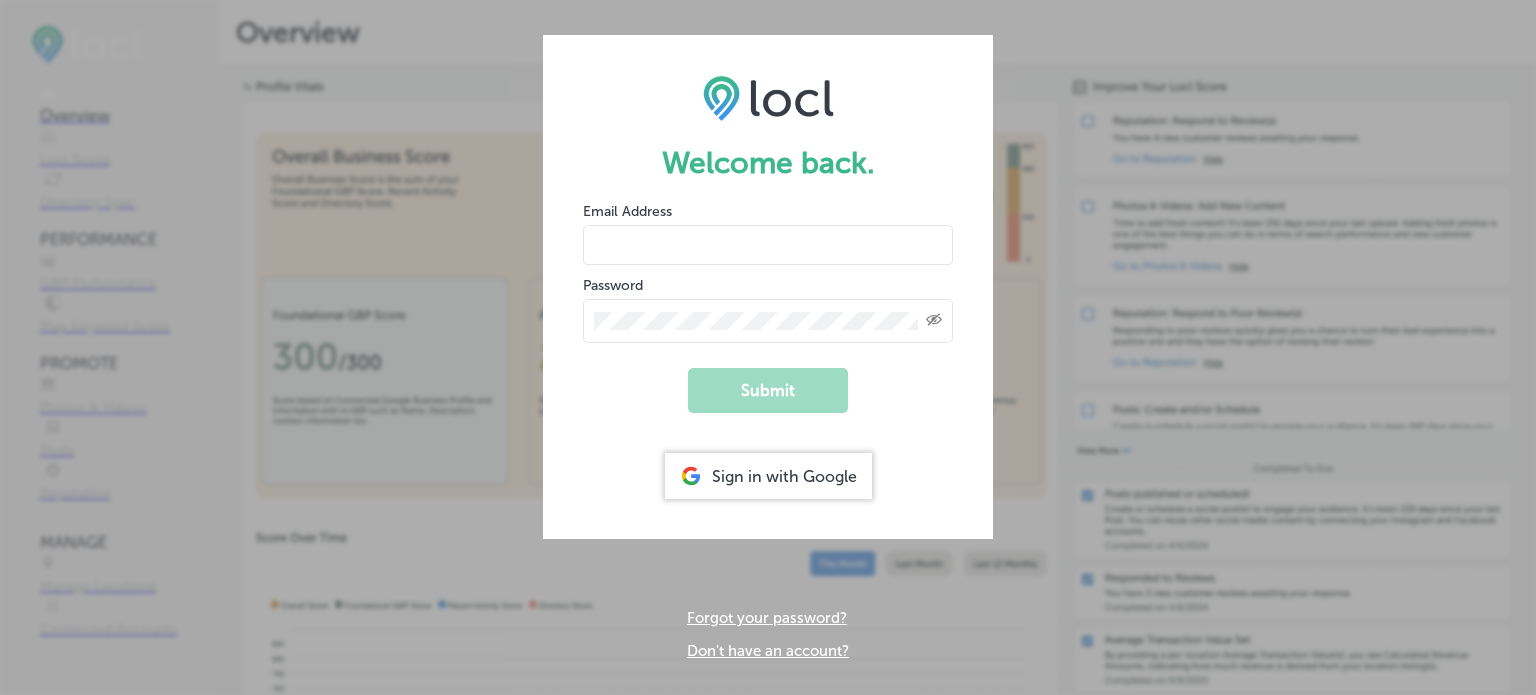 scroll, scrollTop: 0, scrollLeft: 0, axis: both 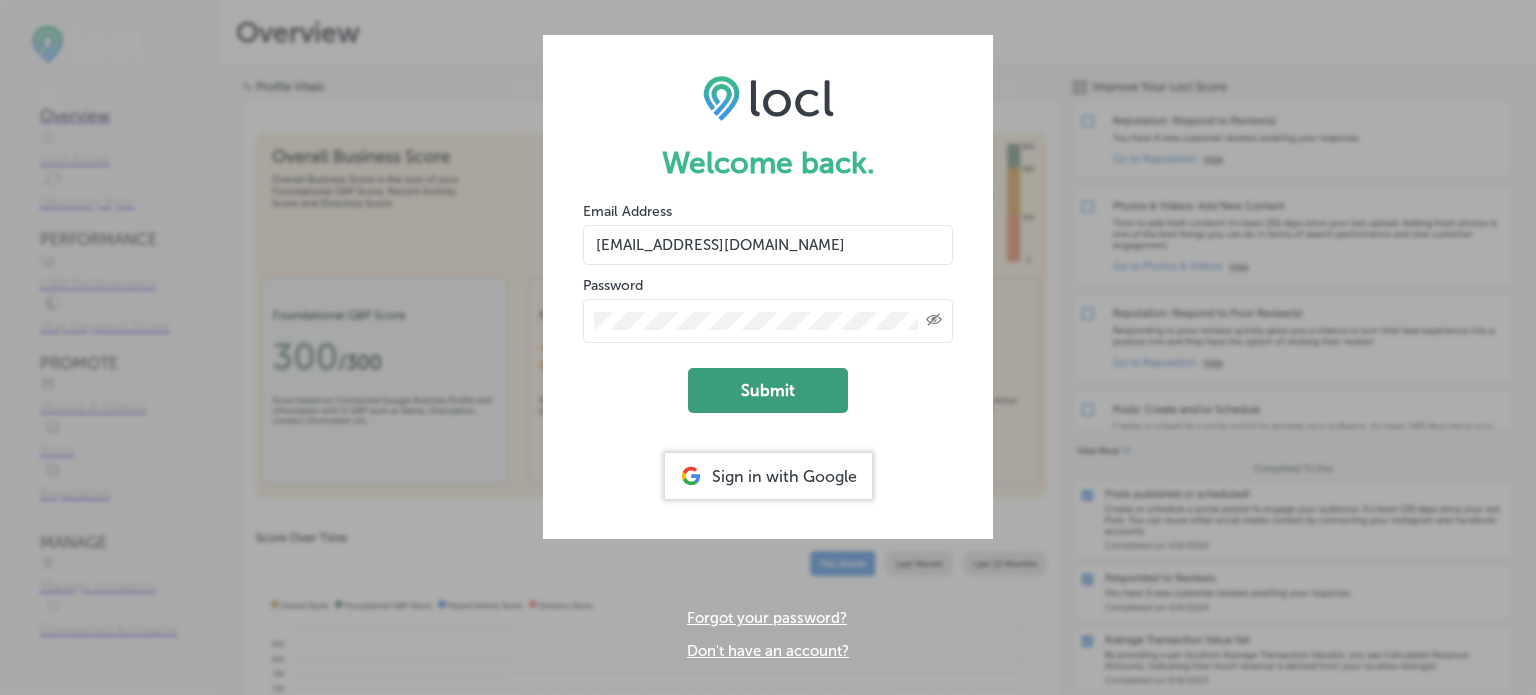 click on "Submit" 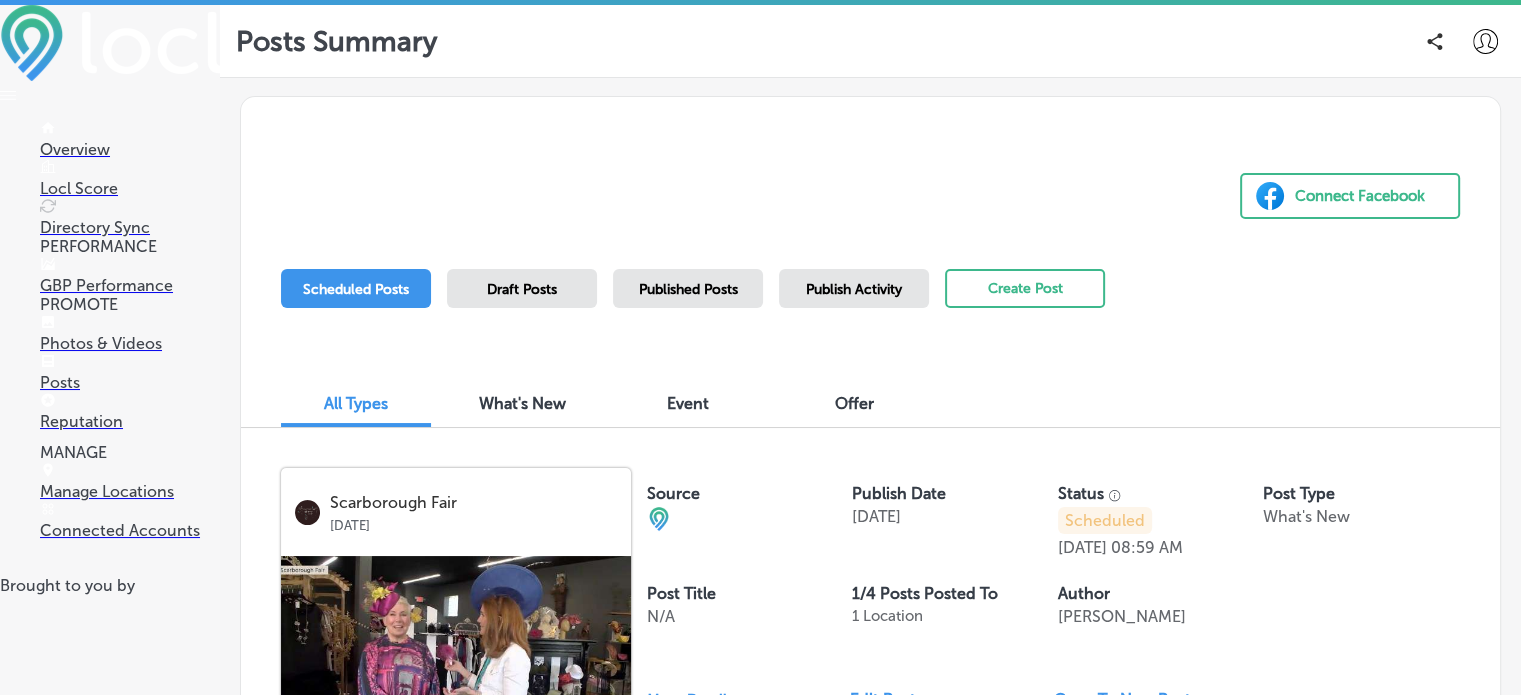 scroll, scrollTop: 0, scrollLeft: 0, axis: both 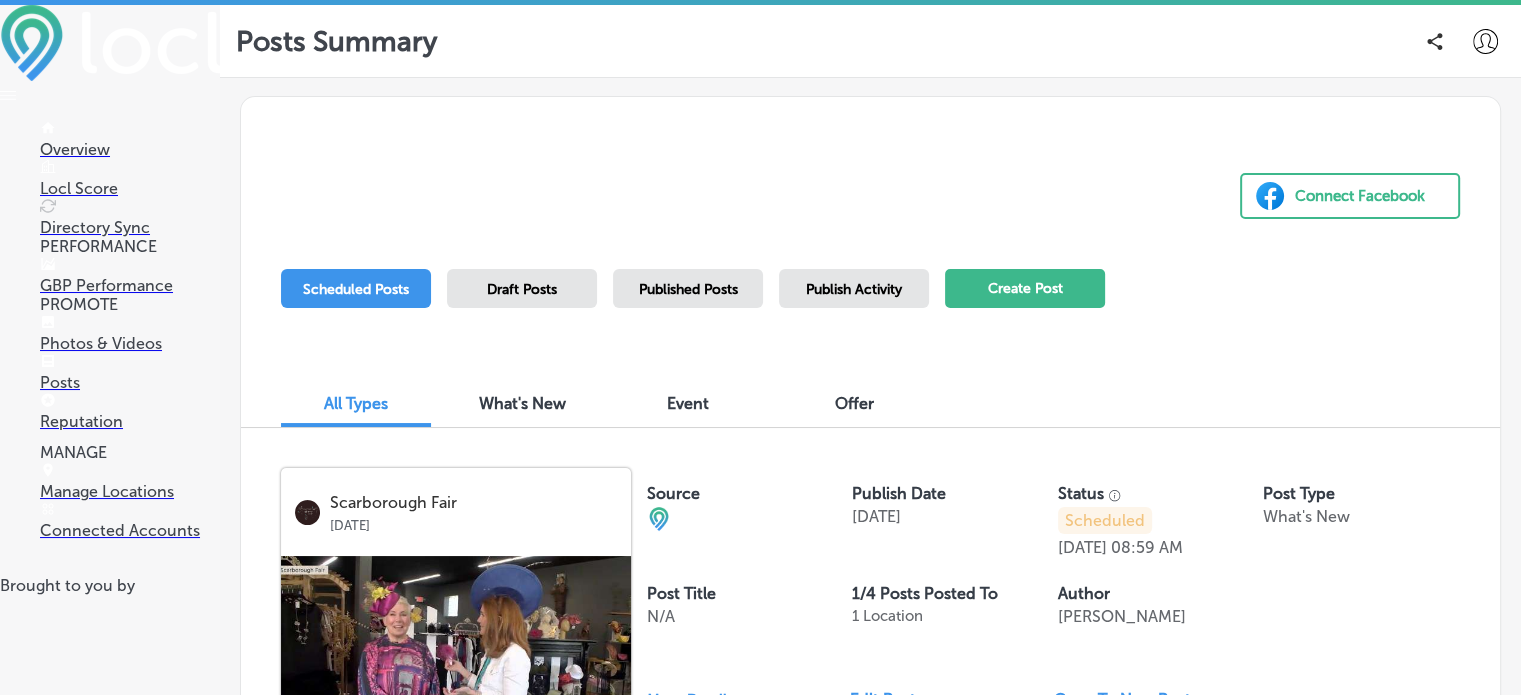 click on "Create Post" at bounding box center [1025, 288] 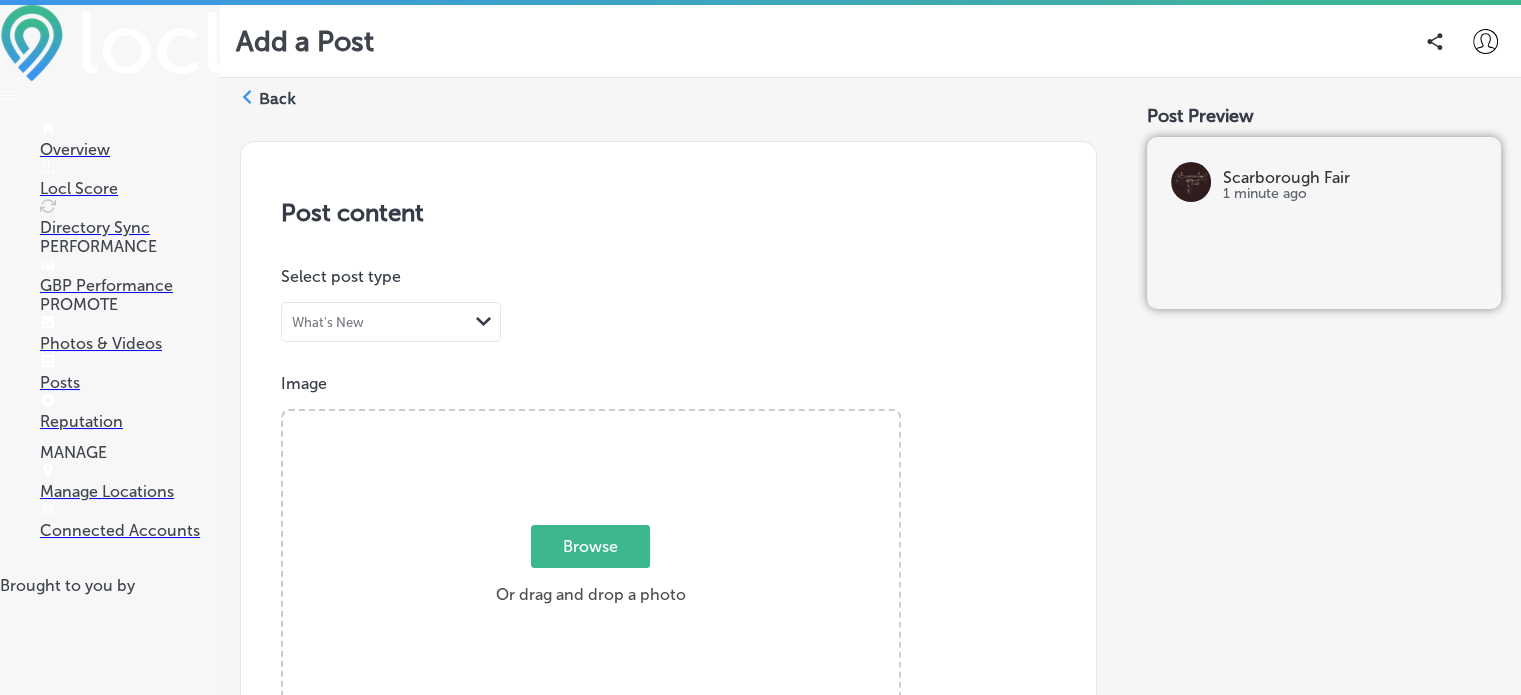 click on "Browse" at bounding box center [590, 546] 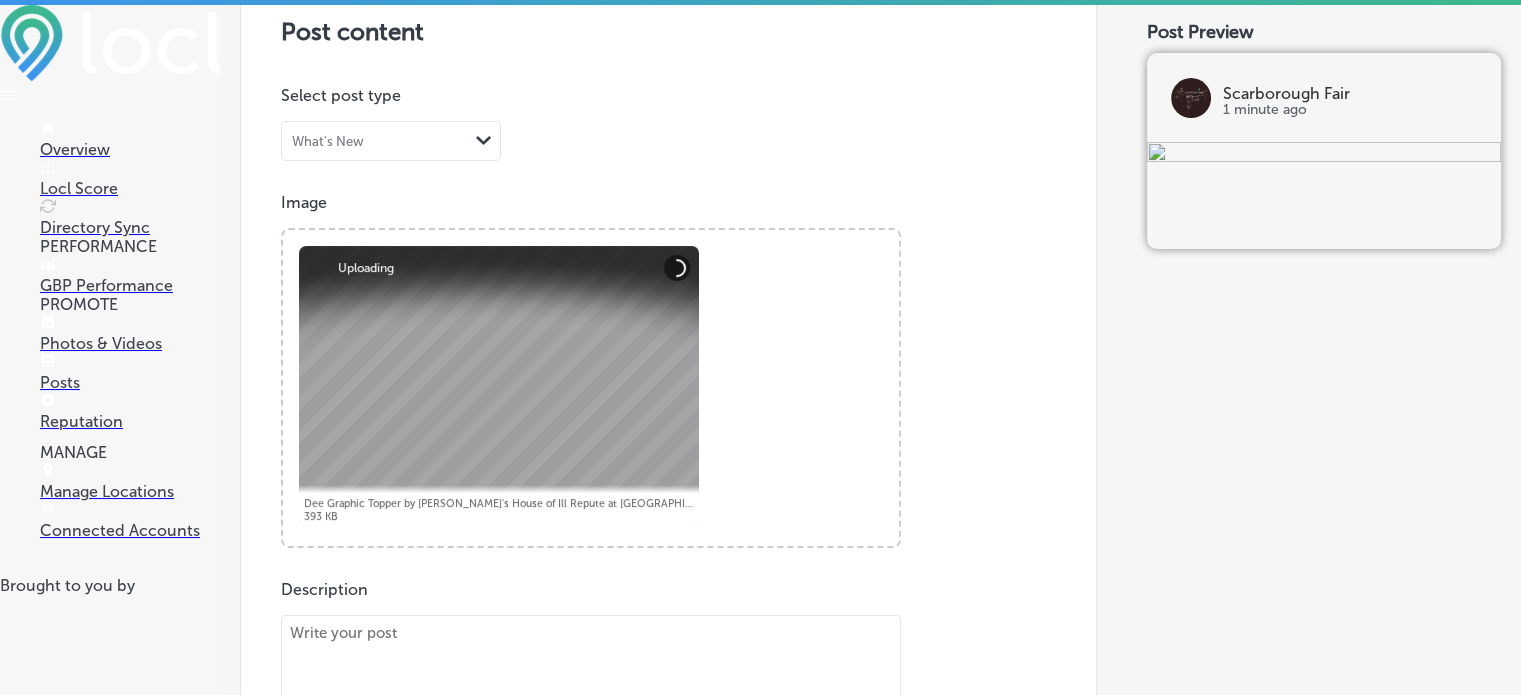 scroll, scrollTop: 669, scrollLeft: 0, axis: vertical 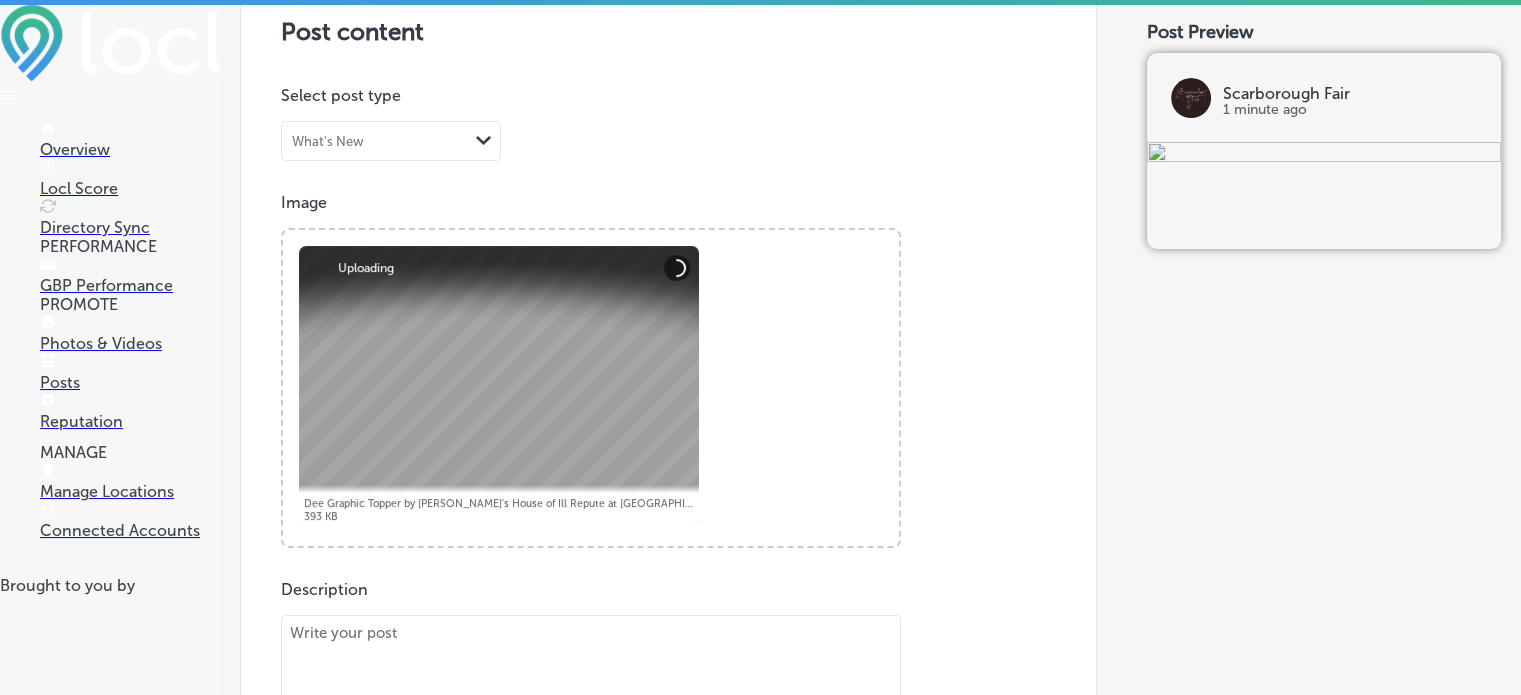 click at bounding box center (591, 755) 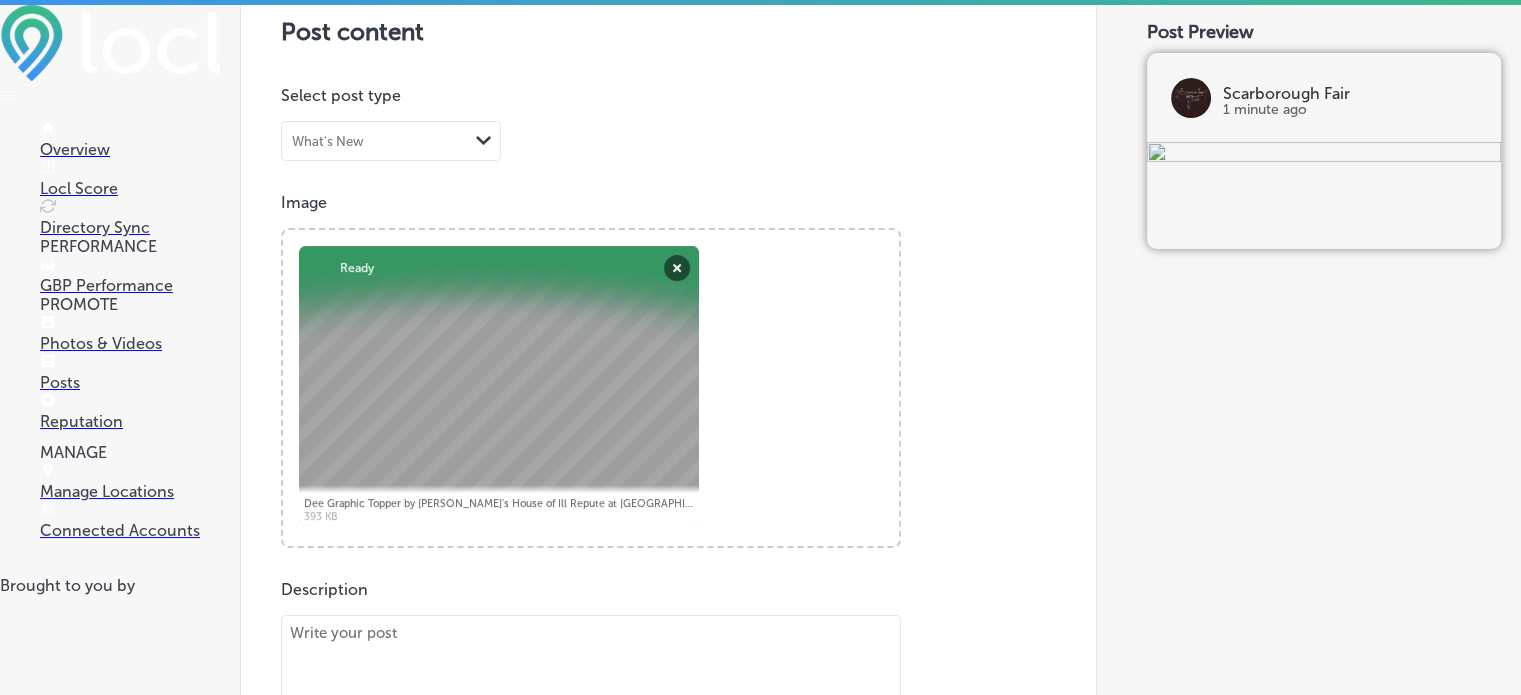 paste on "https://www.scarboroughfairshop.com/product/dee-graphic-topper-by-cha-chas-house/" 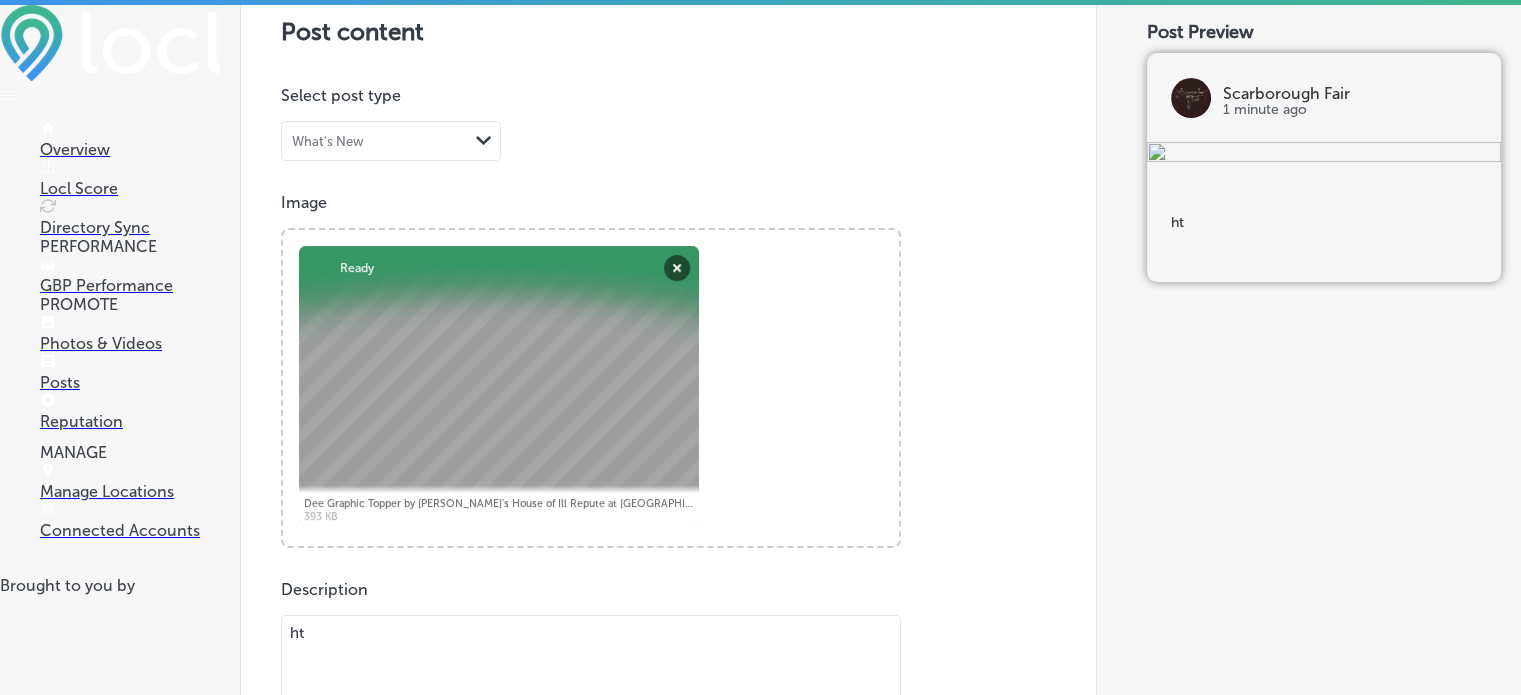 type on "h" 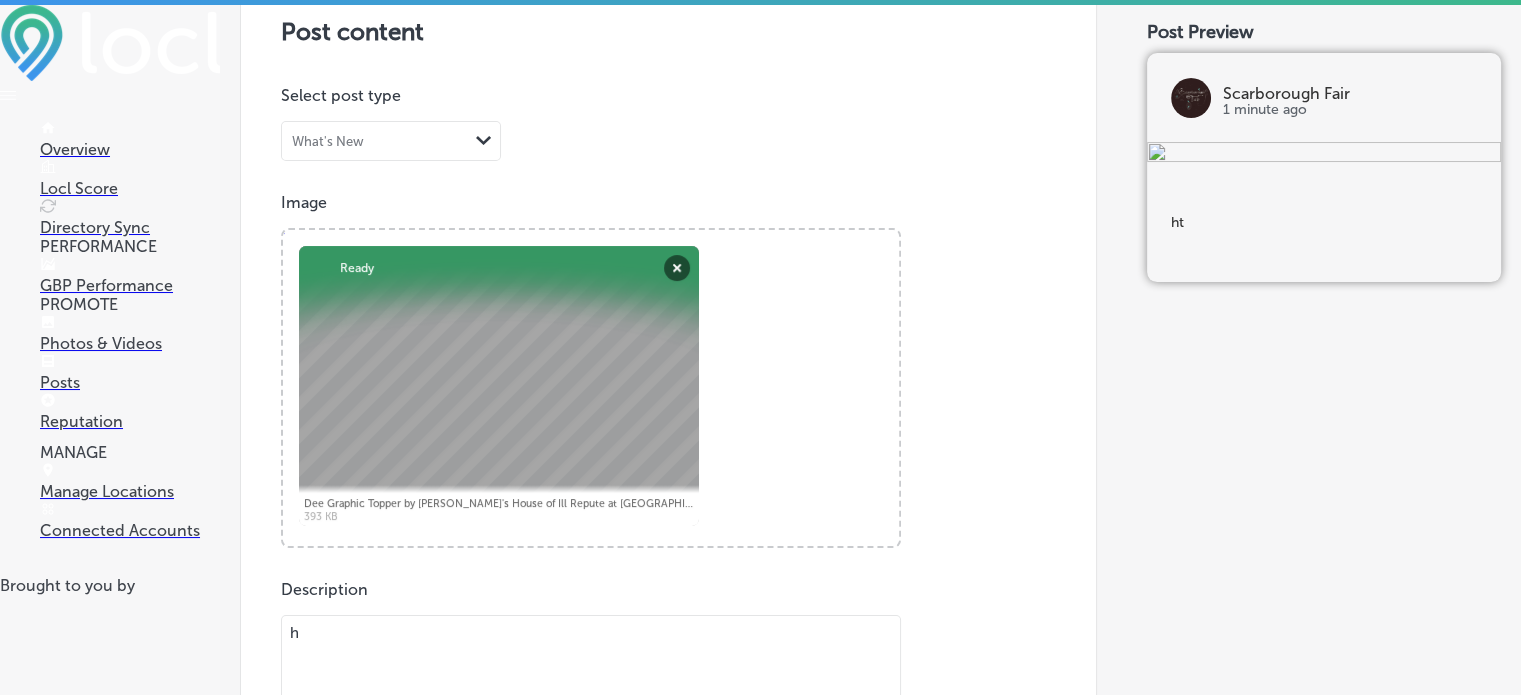 type 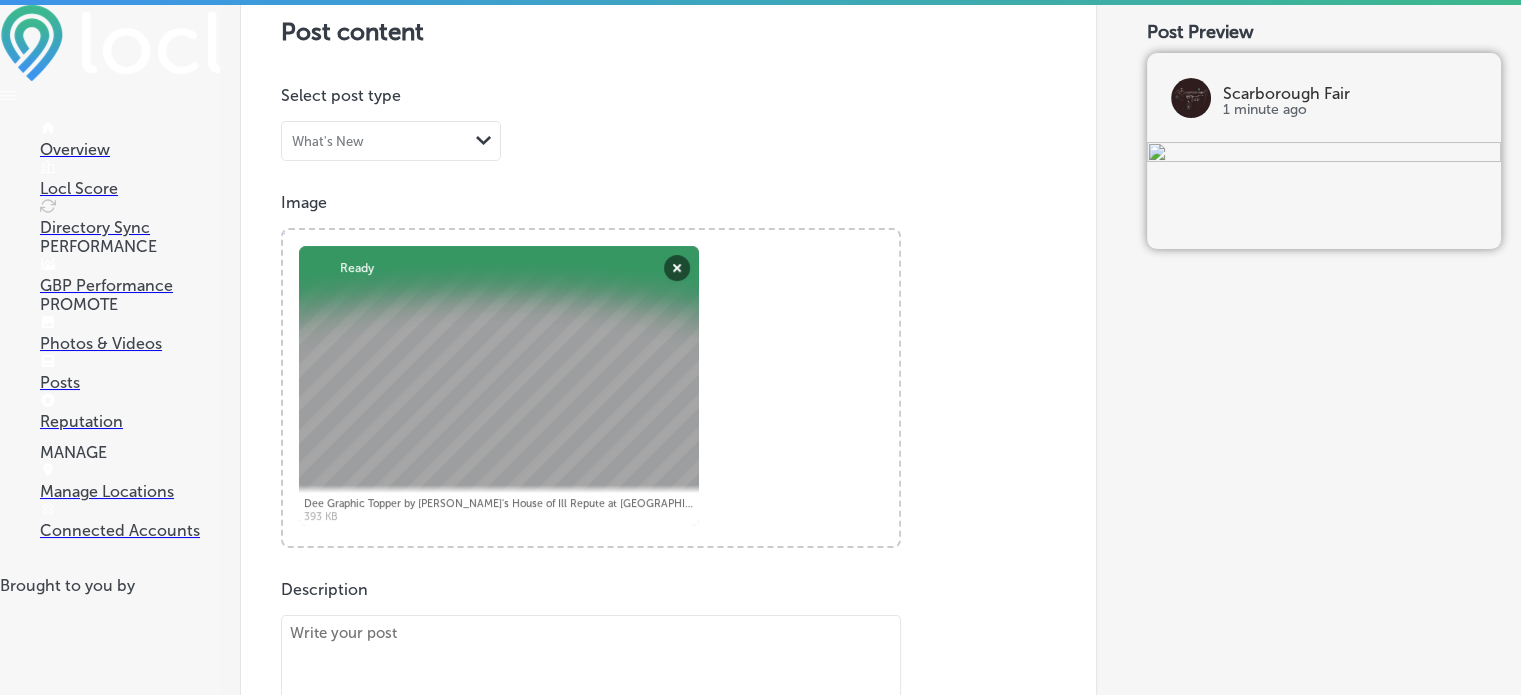 scroll, scrollTop: 779, scrollLeft: 0, axis: vertical 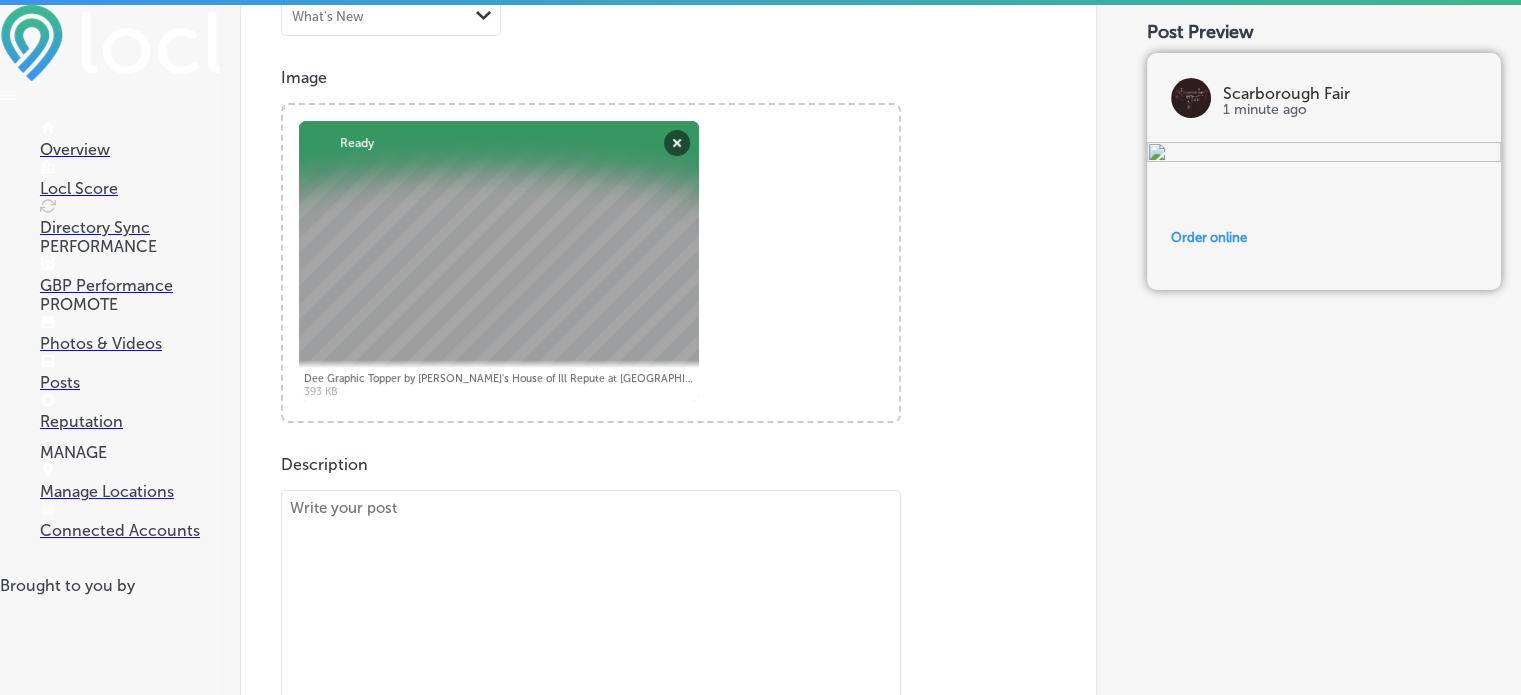 click at bounding box center [591, 1001] 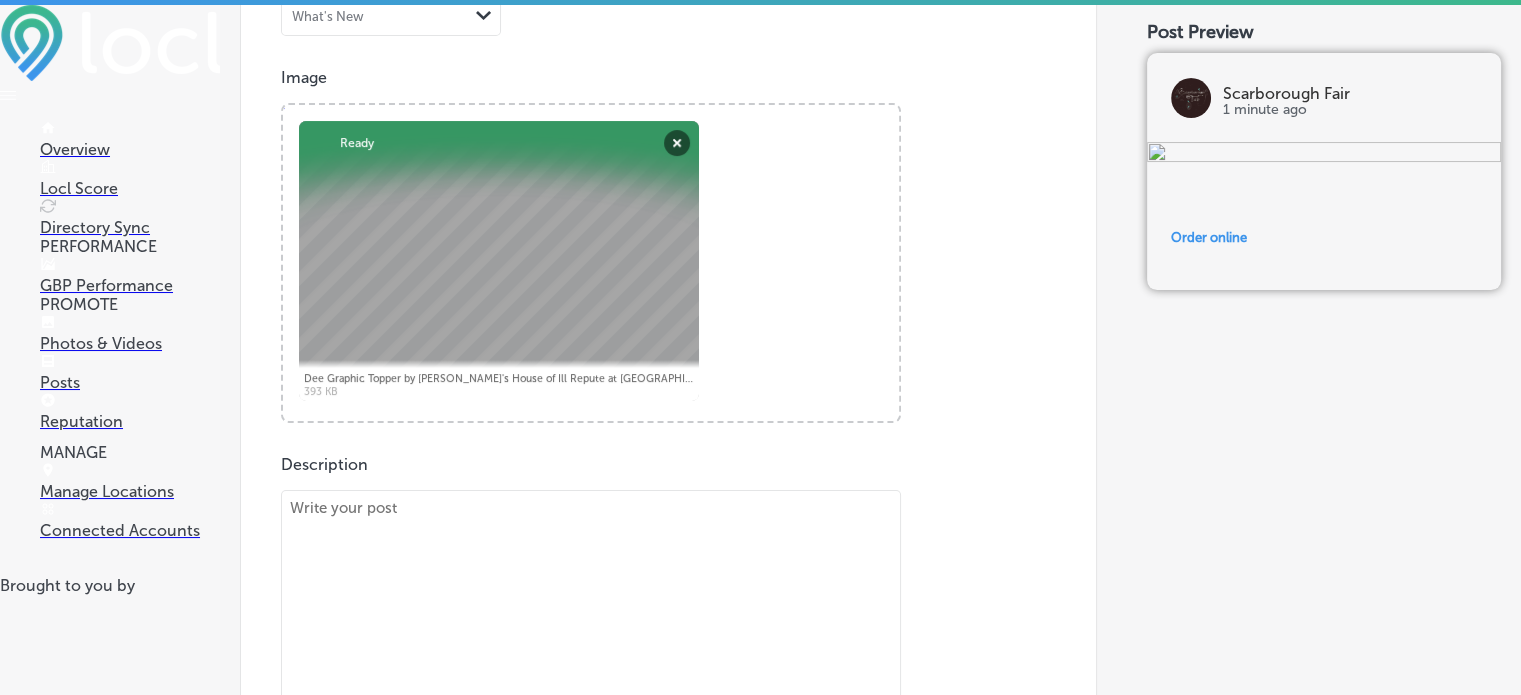 paste on "https://www.scarboroughfairshop.com/product/dee-graphic-topper-by-cha-chas-house/" 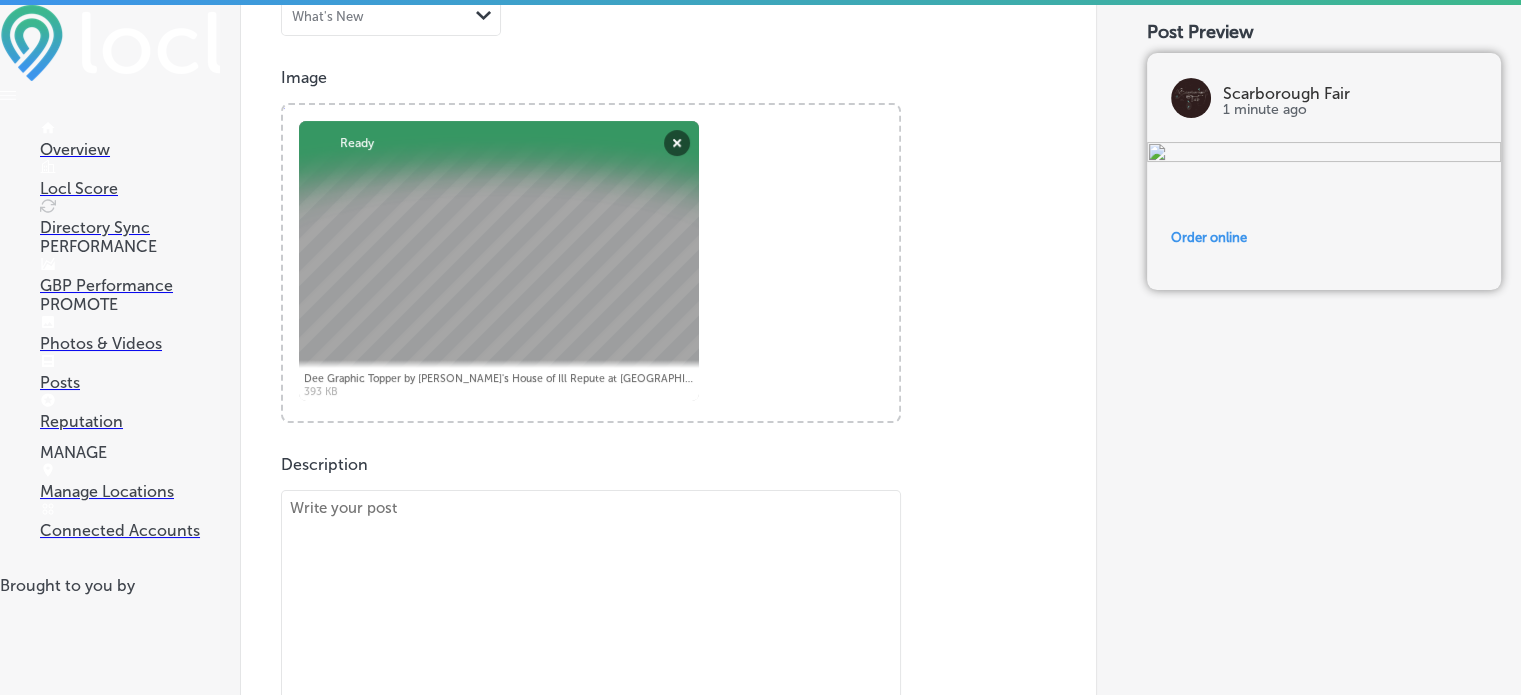 scroll, scrollTop: 0, scrollLeft: 2, axis: horizontal 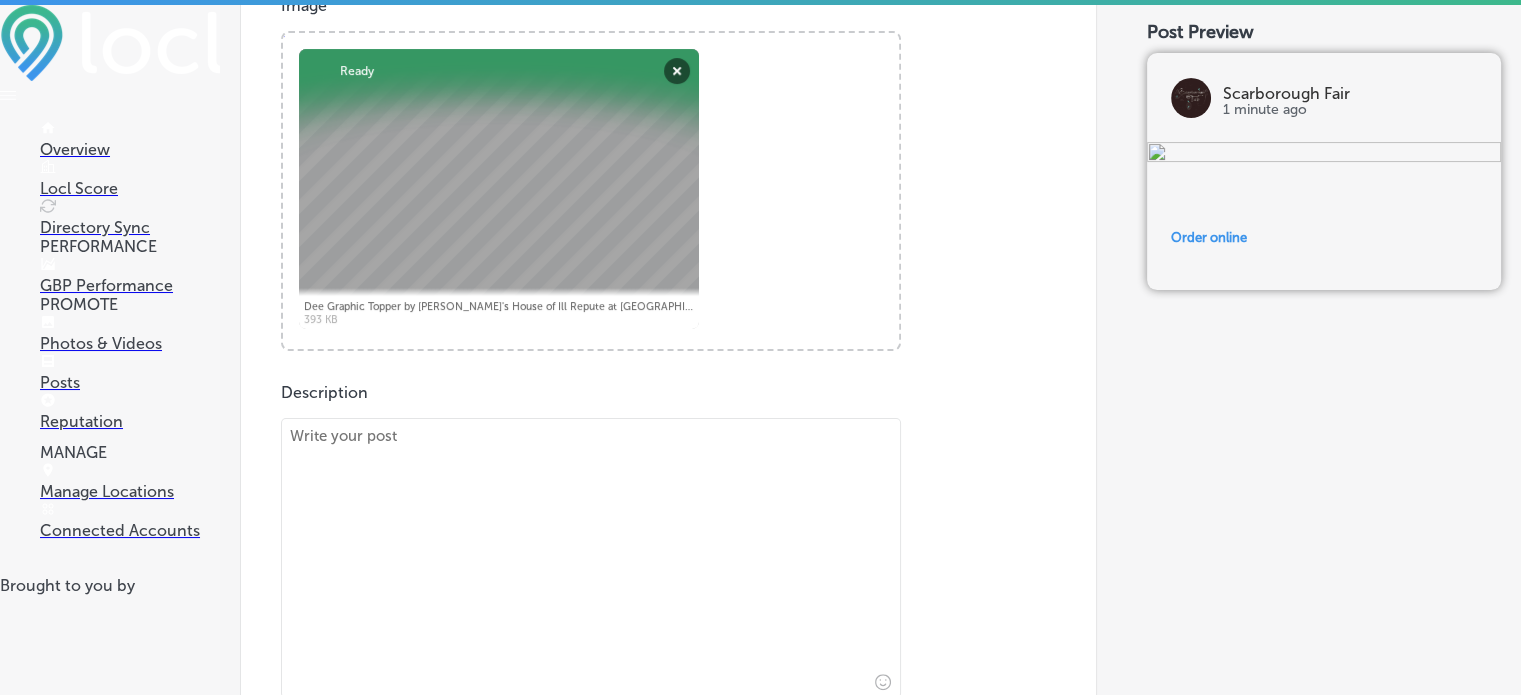 type on "https://www.scarboroughfairshop.com/product/dee-graphic-topper-by-cha-chas-house/" 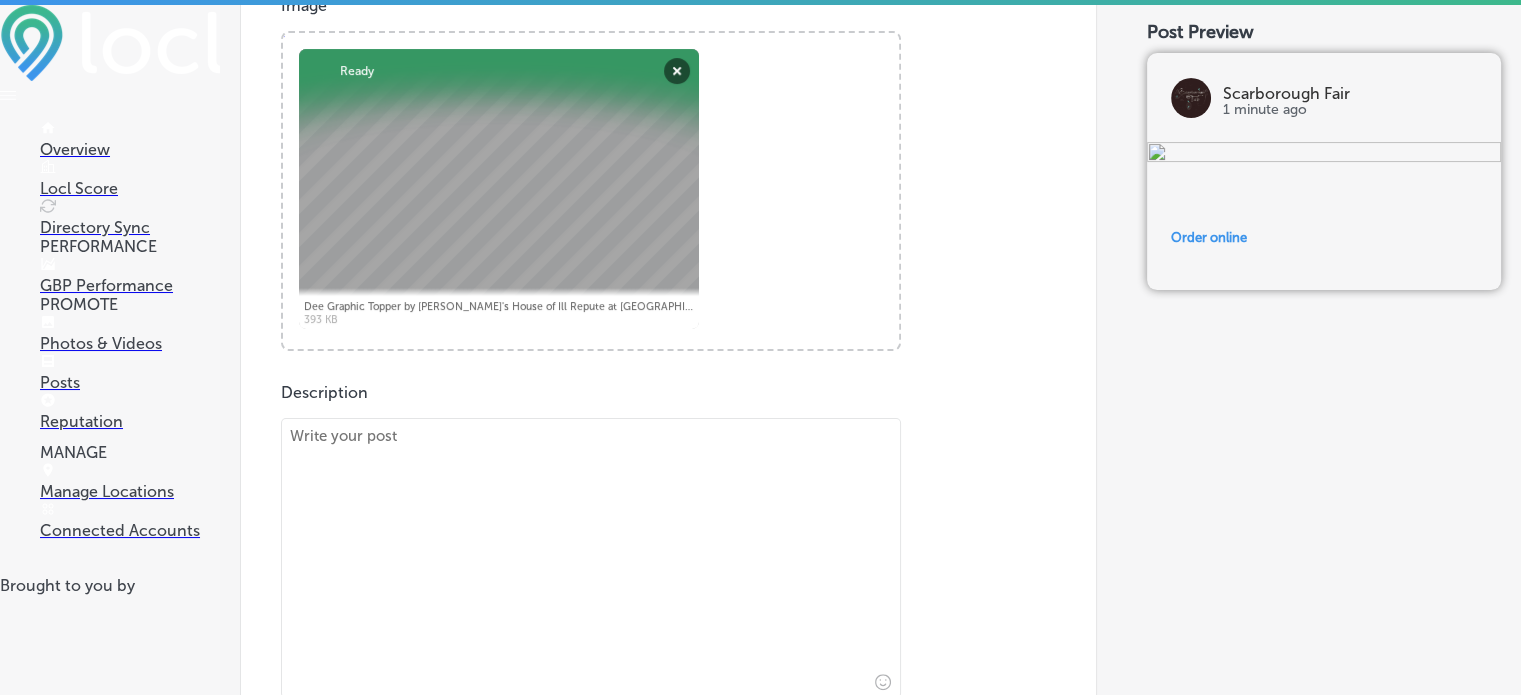 click at bounding box center (591, 558) 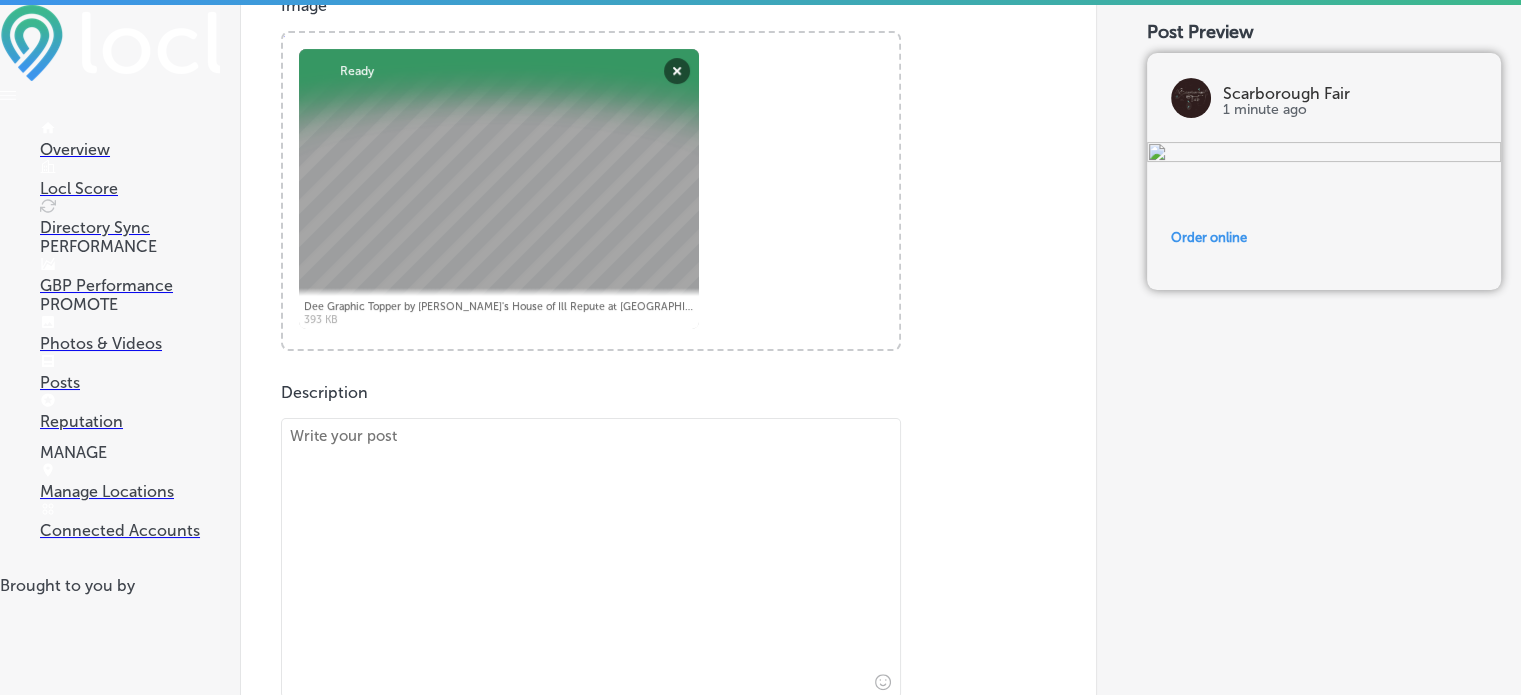 paste on "💚Fall Styling by [PERSON_NAME]🟢
Dee Graphic Topper by [PERSON_NAME]’s House
[URL][DOMAIN_NAME][PERSON_NAME]
Magnolia Pearl Salt Water Taffy Pant 530
[URL][DOMAIN_NAME]
Magnolia [PERSON_NAME] Fleece Henley Top 2128
[URL][DOMAIN_NAME]" 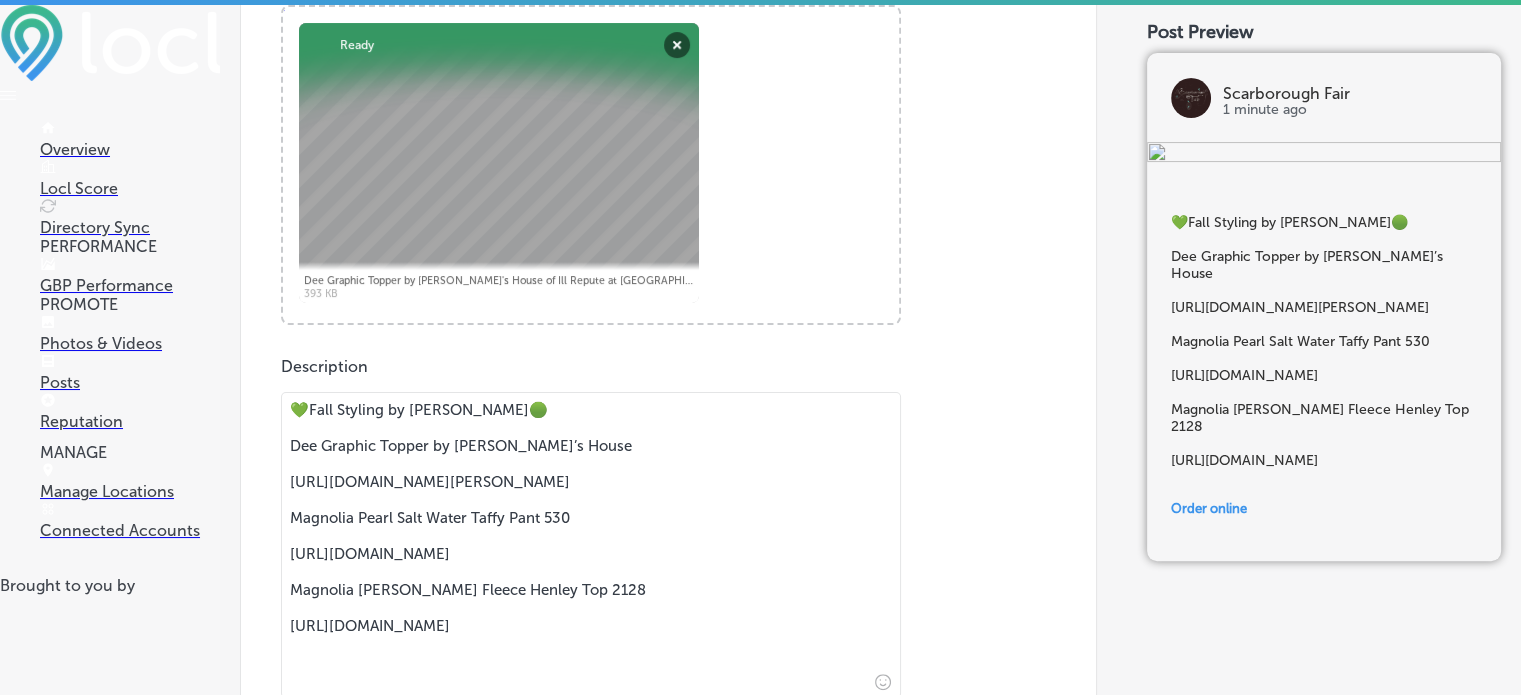 drag, startPoint x: 439, startPoint y: 308, endPoint x: 287, endPoint y: 113, distance: 247.2428 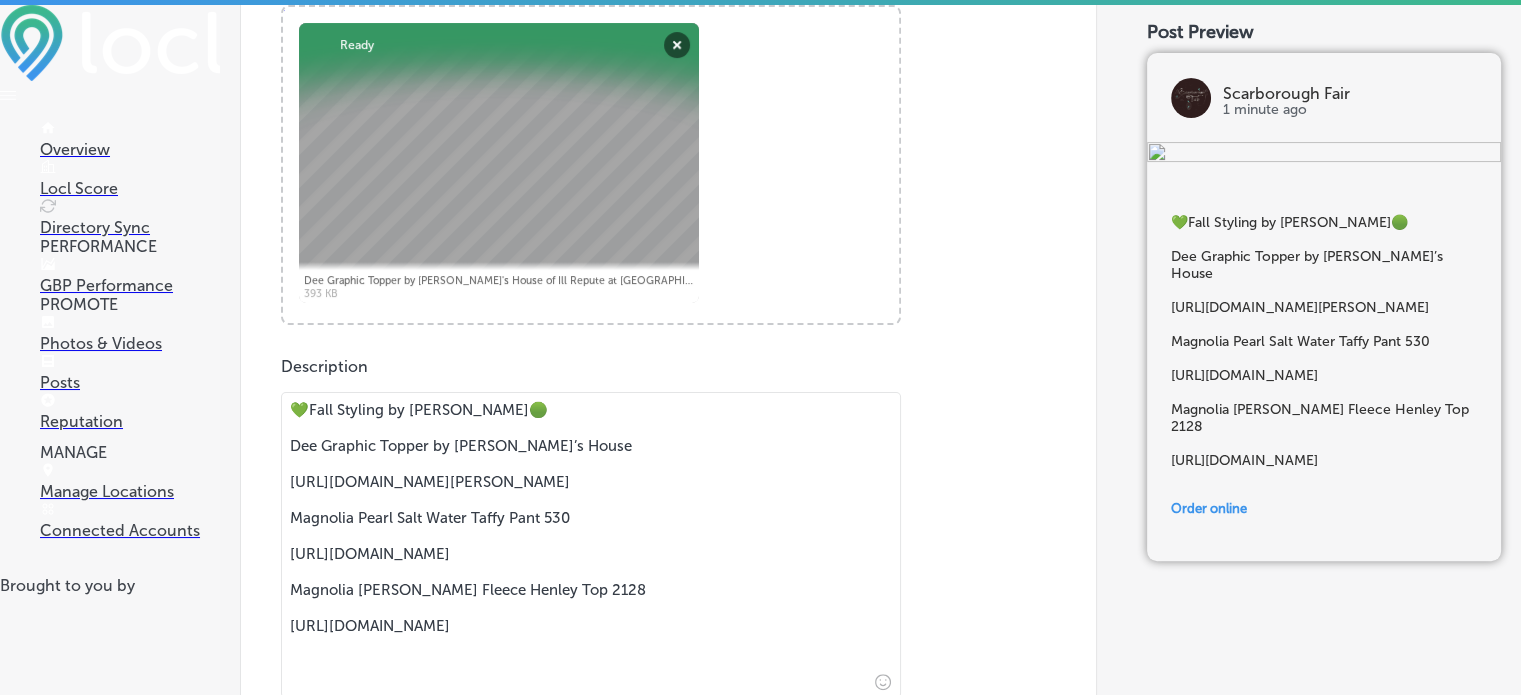 click on "💚Fall Styling by [PERSON_NAME]🟢
Dee Graphic Topper by [PERSON_NAME]’s House
[URL][DOMAIN_NAME][PERSON_NAME]
Magnolia Pearl Salt Water Taffy Pant 530
[URL][DOMAIN_NAME]
Magnolia [PERSON_NAME] Fleece Henley Top 2128
[URL][DOMAIN_NAME]" at bounding box center (591, 545) 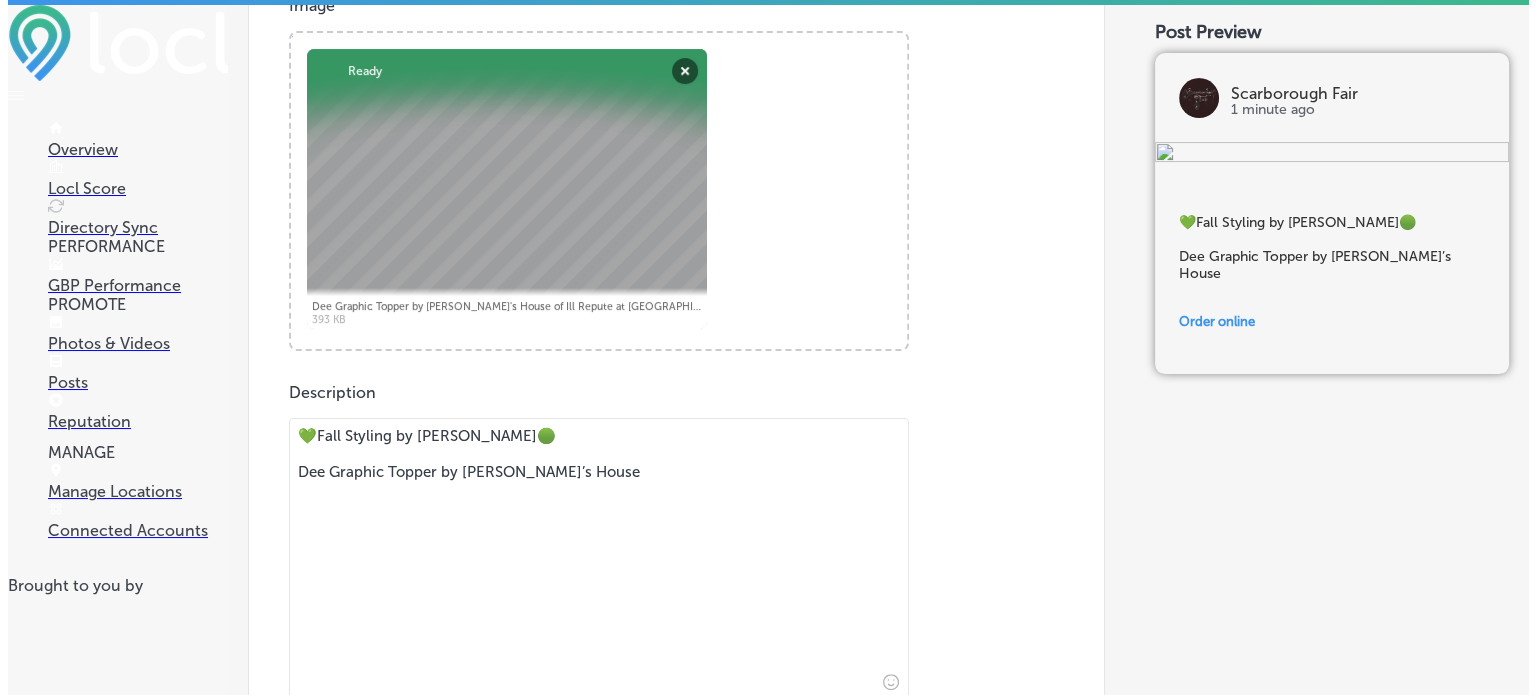 scroll, scrollTop: 1683, scrollLeft: 0, axis: vertical 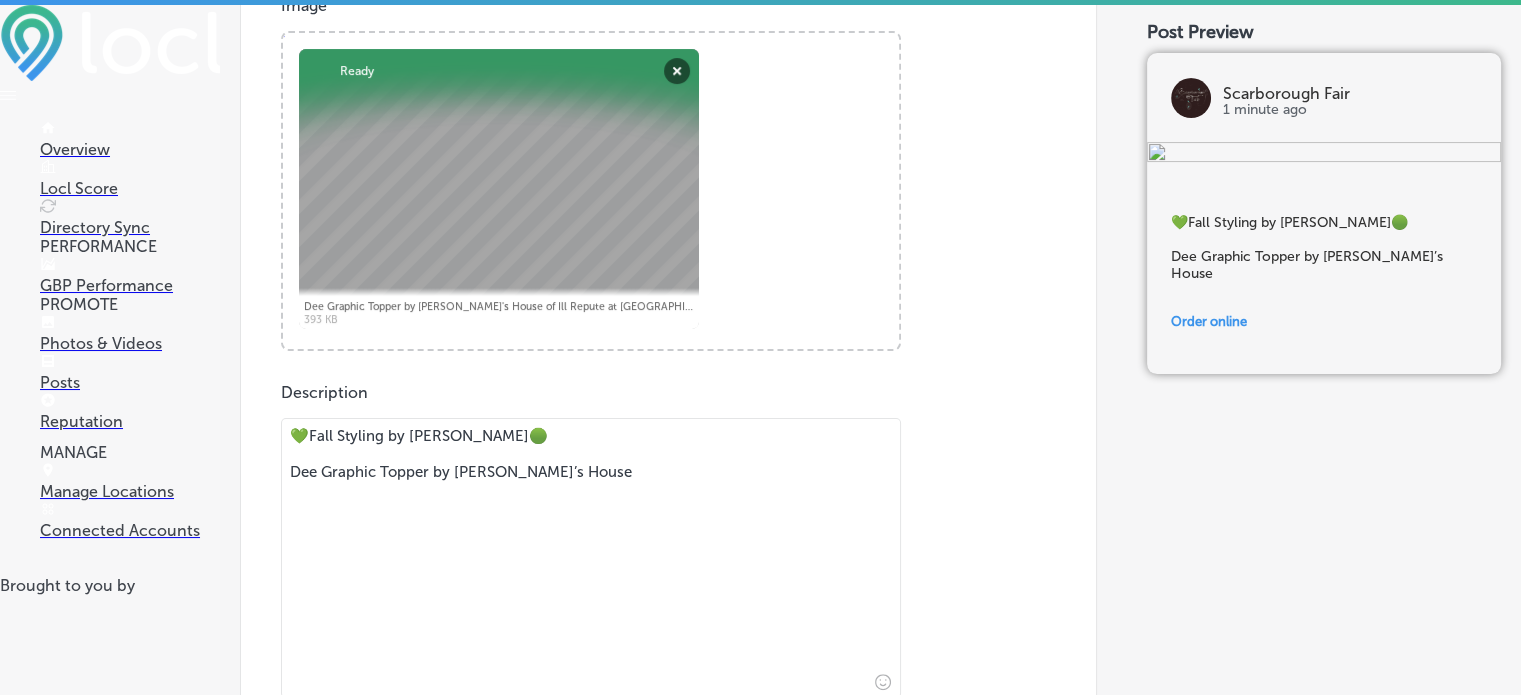 type on "💚Fall Styling by Felicia🟢
Dee Graphic Topper by Cha Cha’s House" 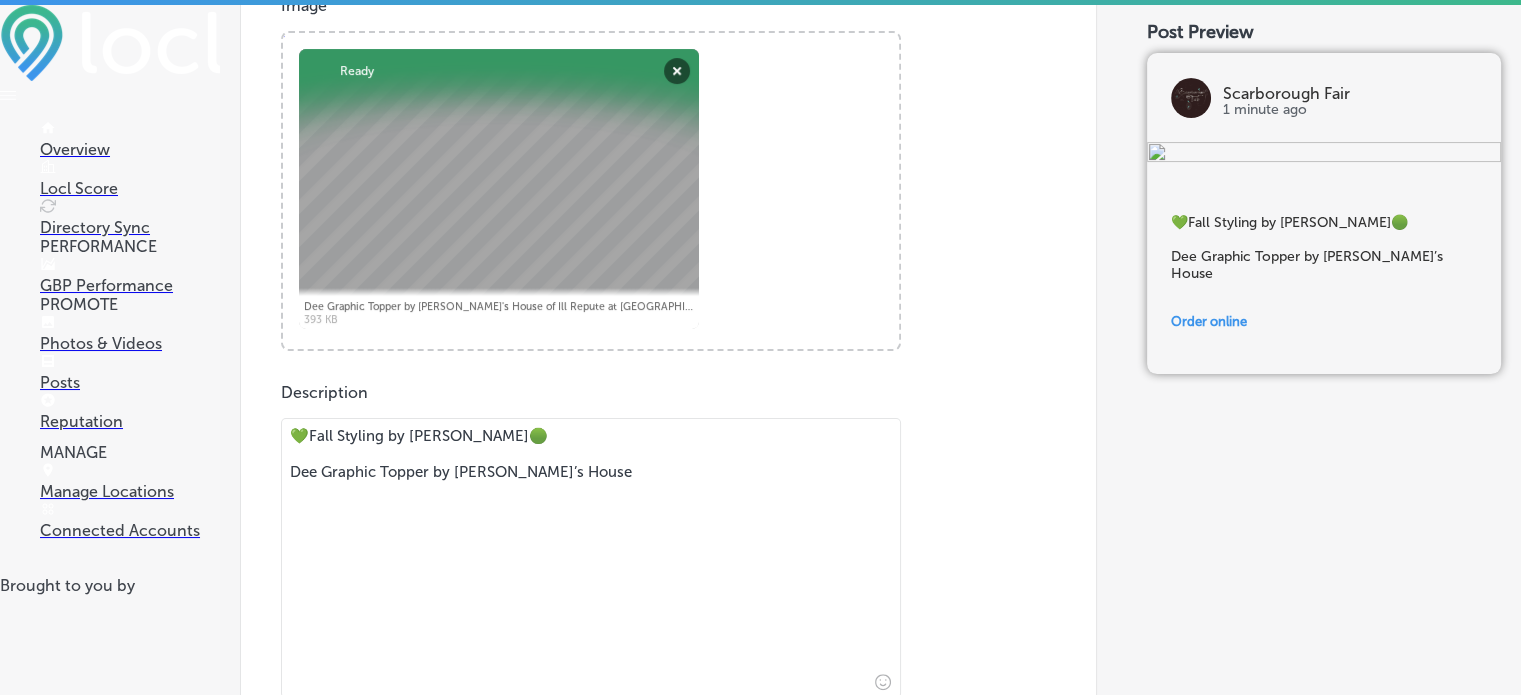 click on "Publish" at bounding box center [320, 1897] 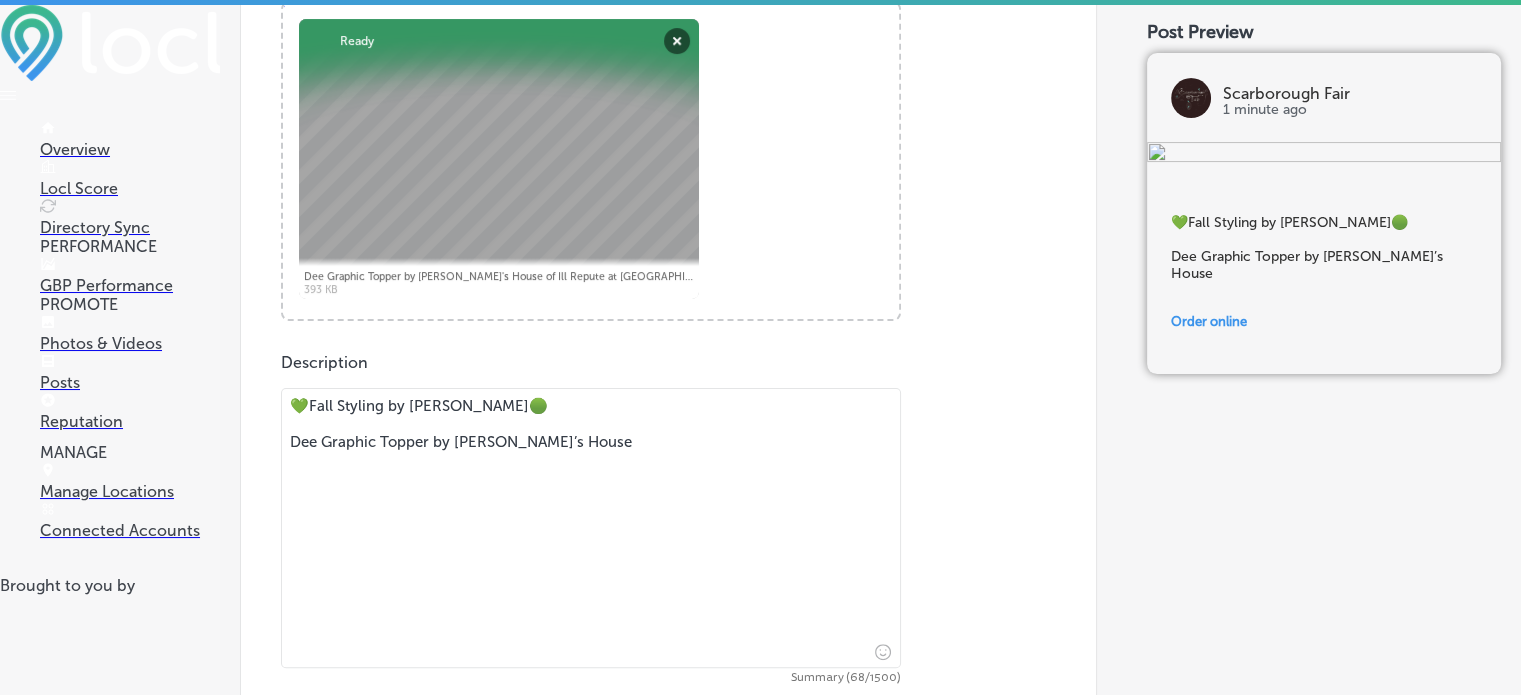 type 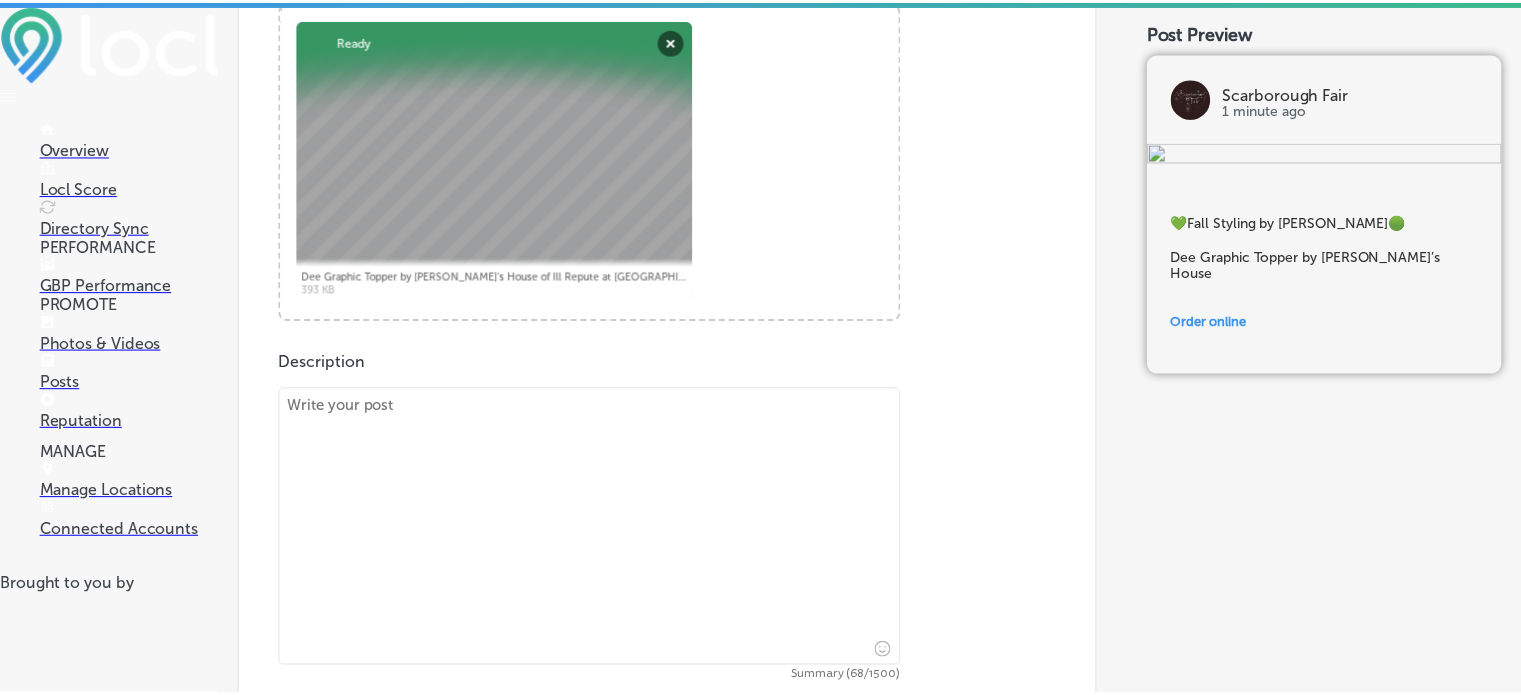 scroll, scrollTop: 1487, scrollLeft: 0, axis: vertical 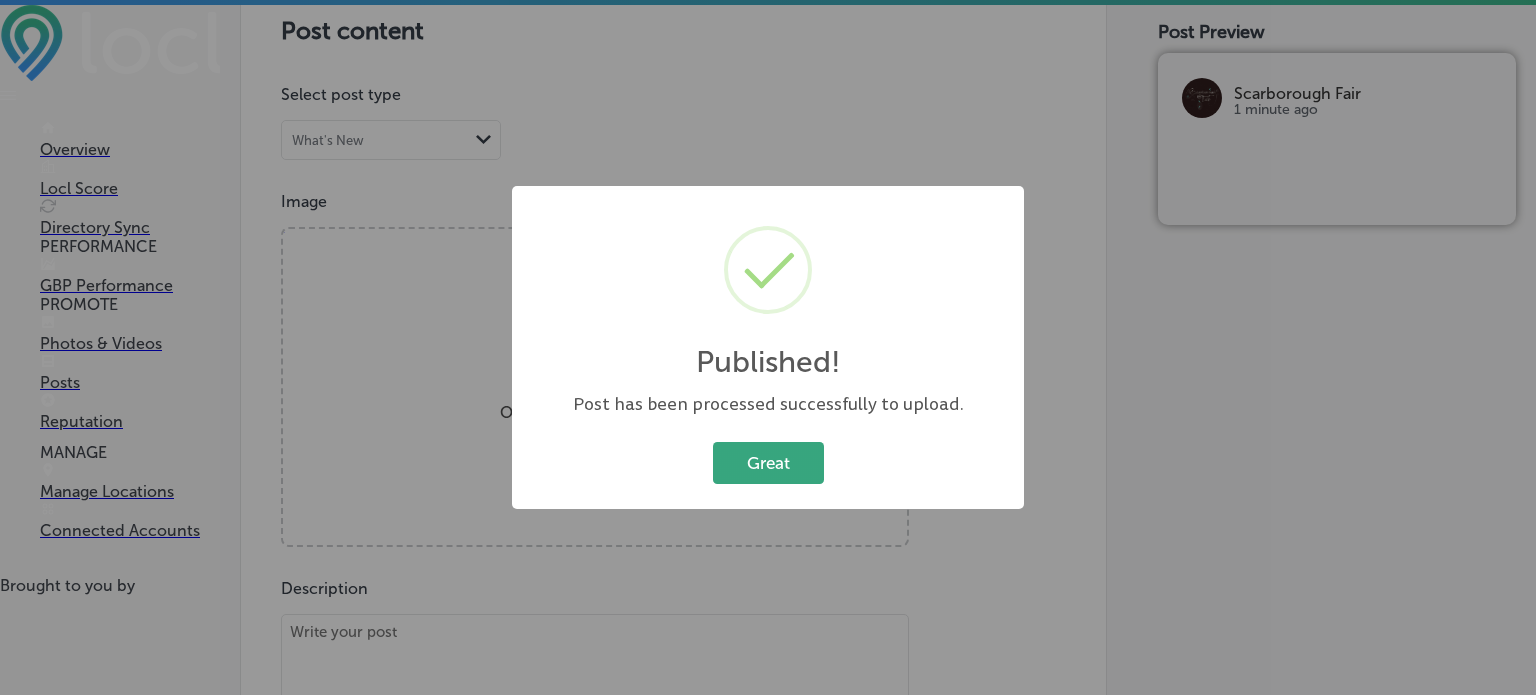 click on "Great" at bounding box center (768, 462) 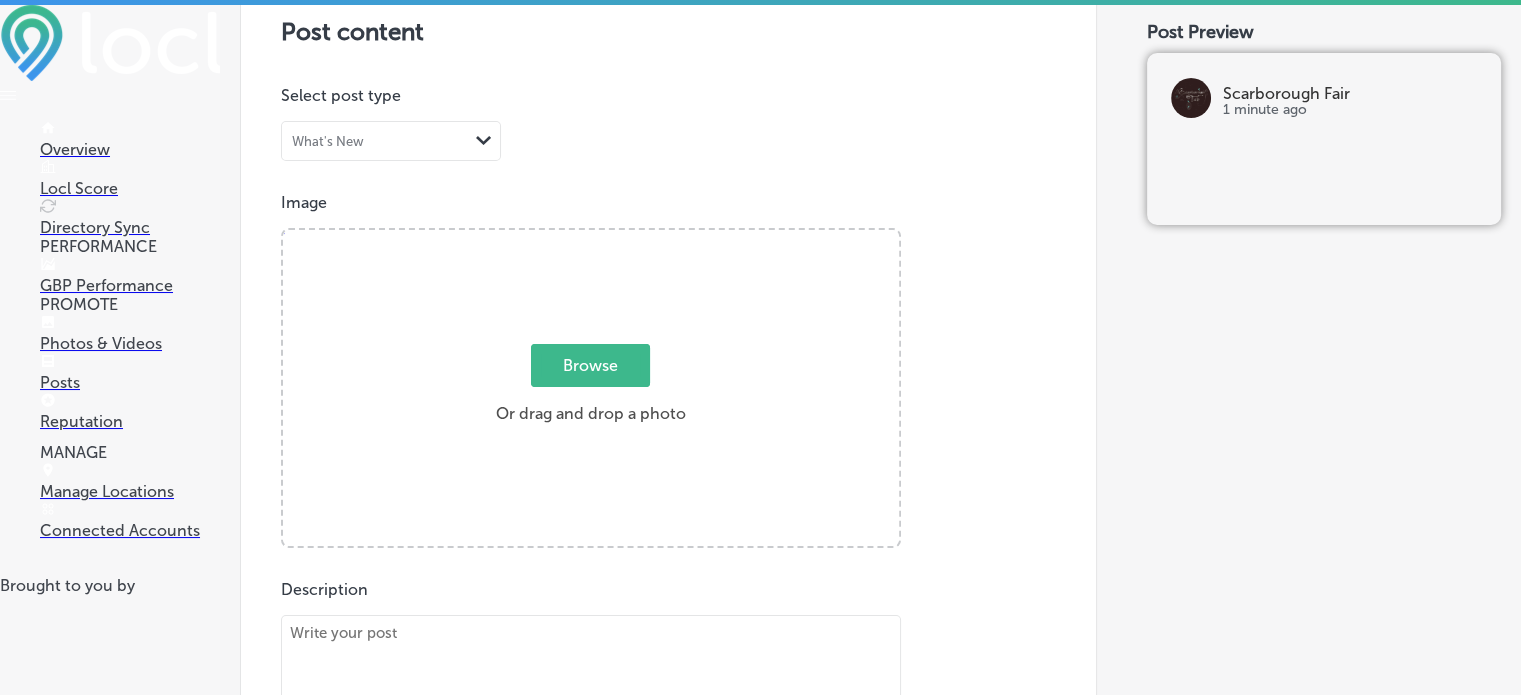 click on "Photos & Videos" at bounding box center (130, 343) 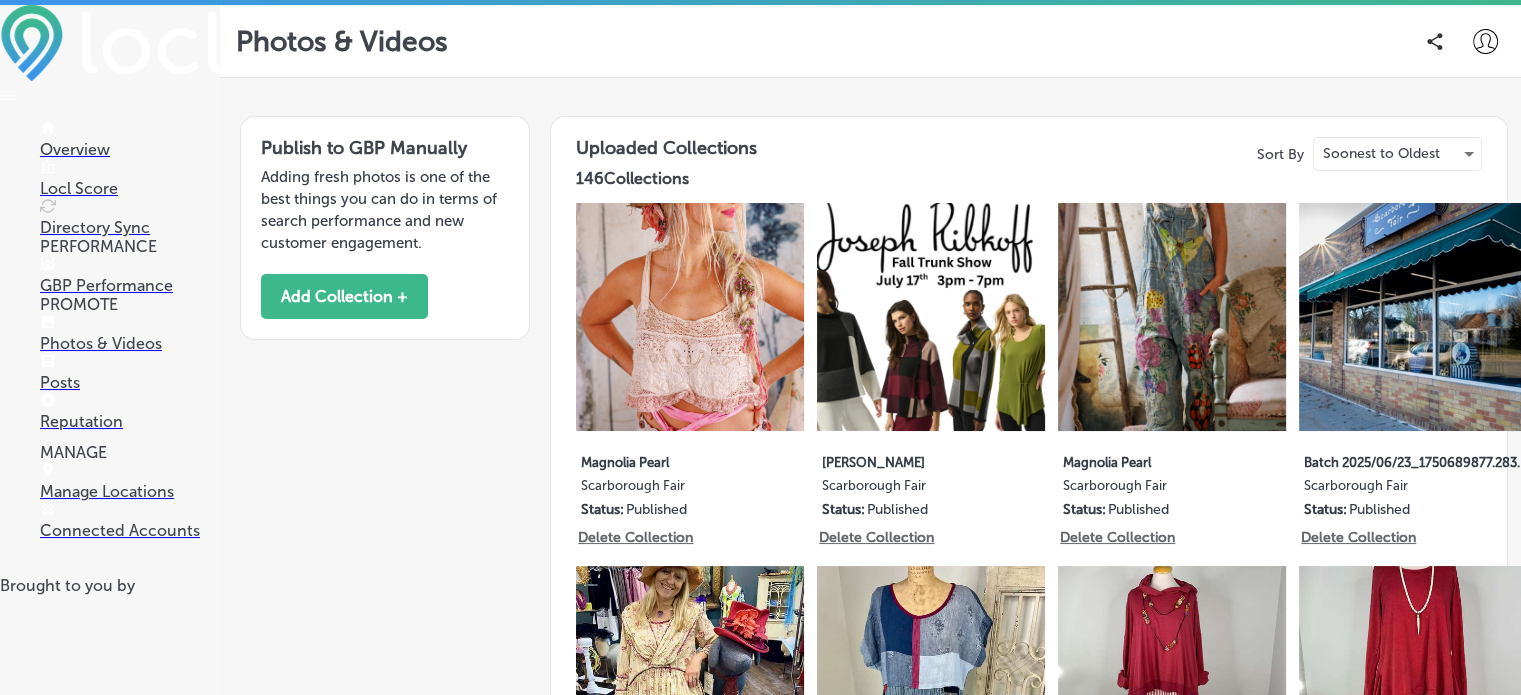 click on "Publish to GBP Manually Adding fresh photos is one of the best things you can do in terms of search performance and new customer engagement. Add Collection + Sort By Soonest to Oldest Uploaded Collections 146  Collections 15   images Jul 21, 2025 Magnolia Pearl Scarborough Fair   Status: Published Delete Collection 8   images Jul 10, 2025 Joseph Ribkoff Scarborough Fair   Status: Published Delete Collection 7   images Jul 07, 2025 Magnolia Pearl Scarborough Fair   Status: Published Delete Collection 1   image Jun 23, 2025 Batch 2025/06/23_1750689877.2837837 Scarborough Fair   Status: Published Delete Collection 2   images Jun 21, 2025 Batch 2025/06/21_1750538957.2739382 Scarborough Fair   Status: Published Delete Collection 1   image Jun 13, 2025 Mara Gibbucci Scarborough Fair   Status: Published Delete Collection 1   image Jun 13, 2025 Krista Lason Scarborough Fair   Status: Published Delete Collection 1   image Jun 13, 2025 Krista Lason Scarborough Fair   Status: Published Delete Collection 1   image Bodil" at bounding box center (870, 1102) 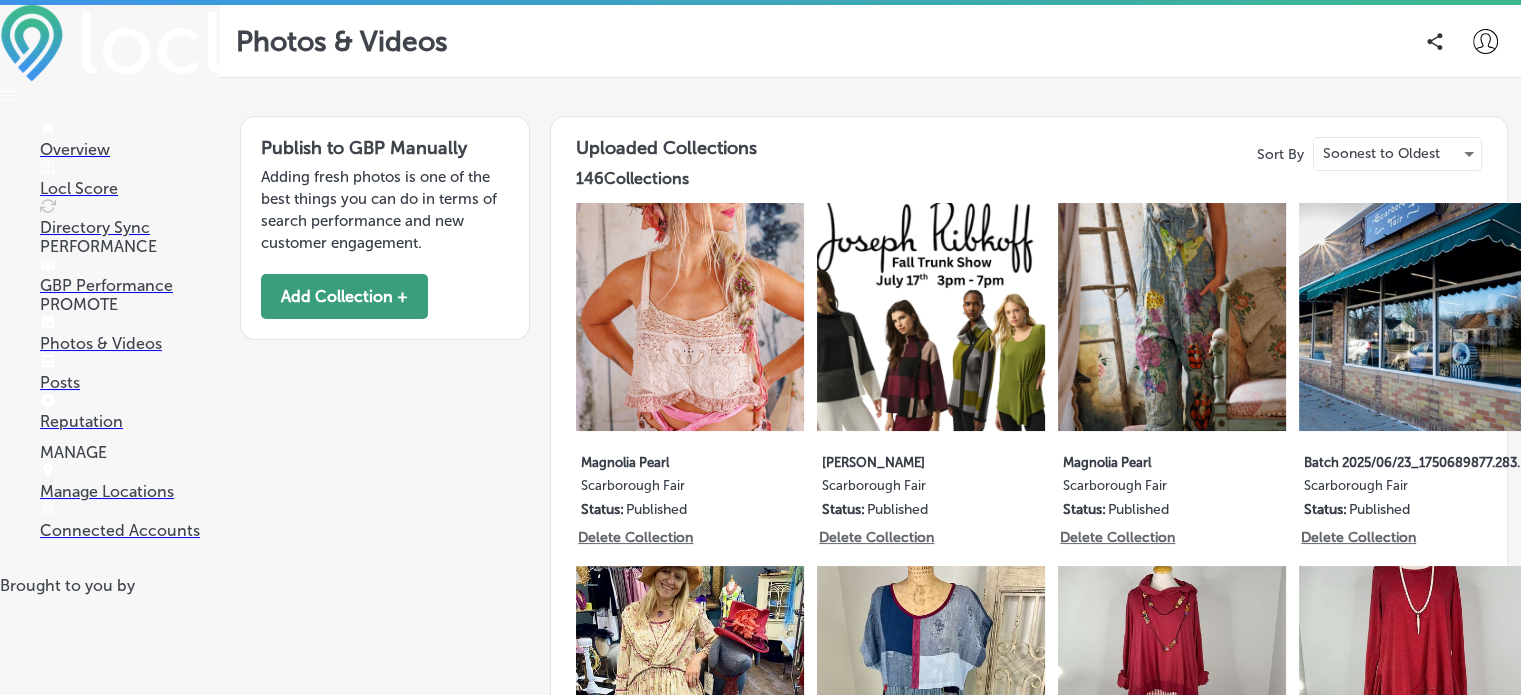 click on "Add Collection +" at bounding box center (344, 296) 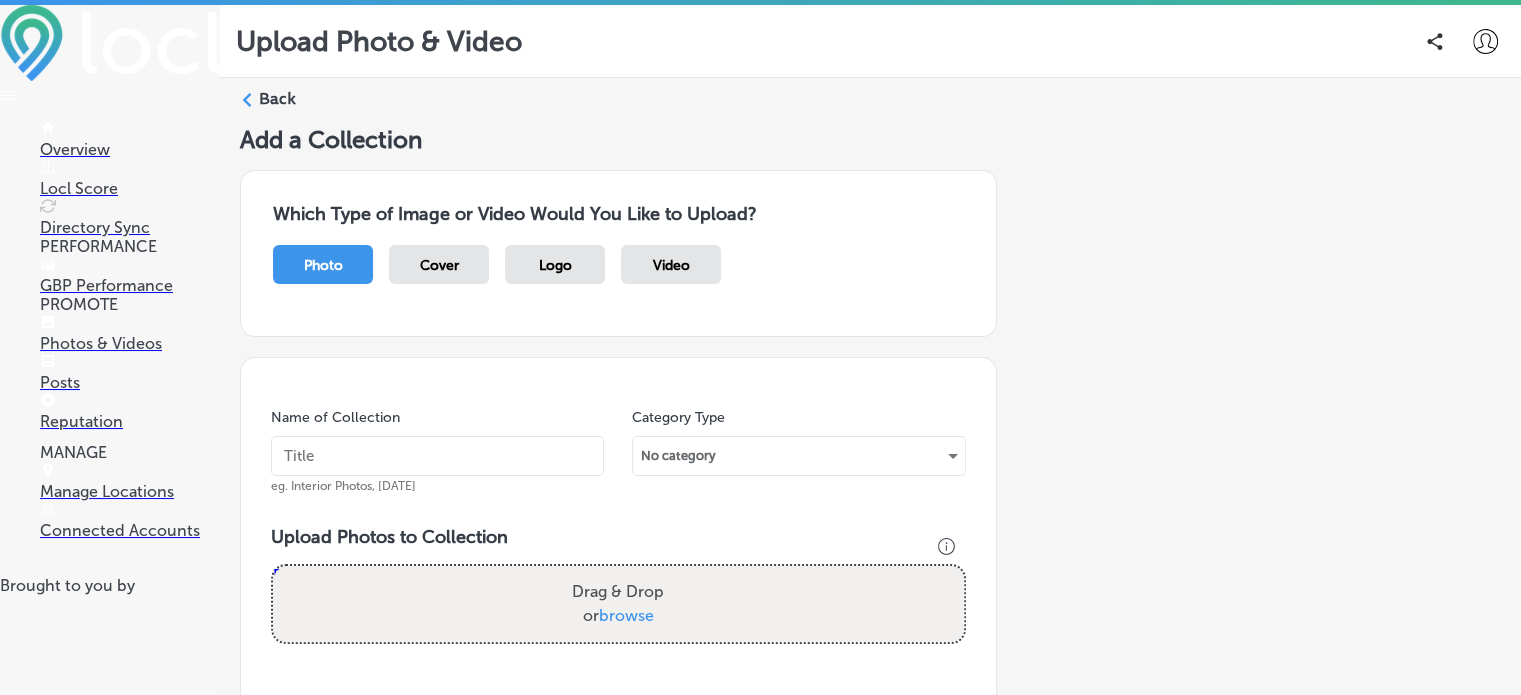 click at bounding box center (437, 456) 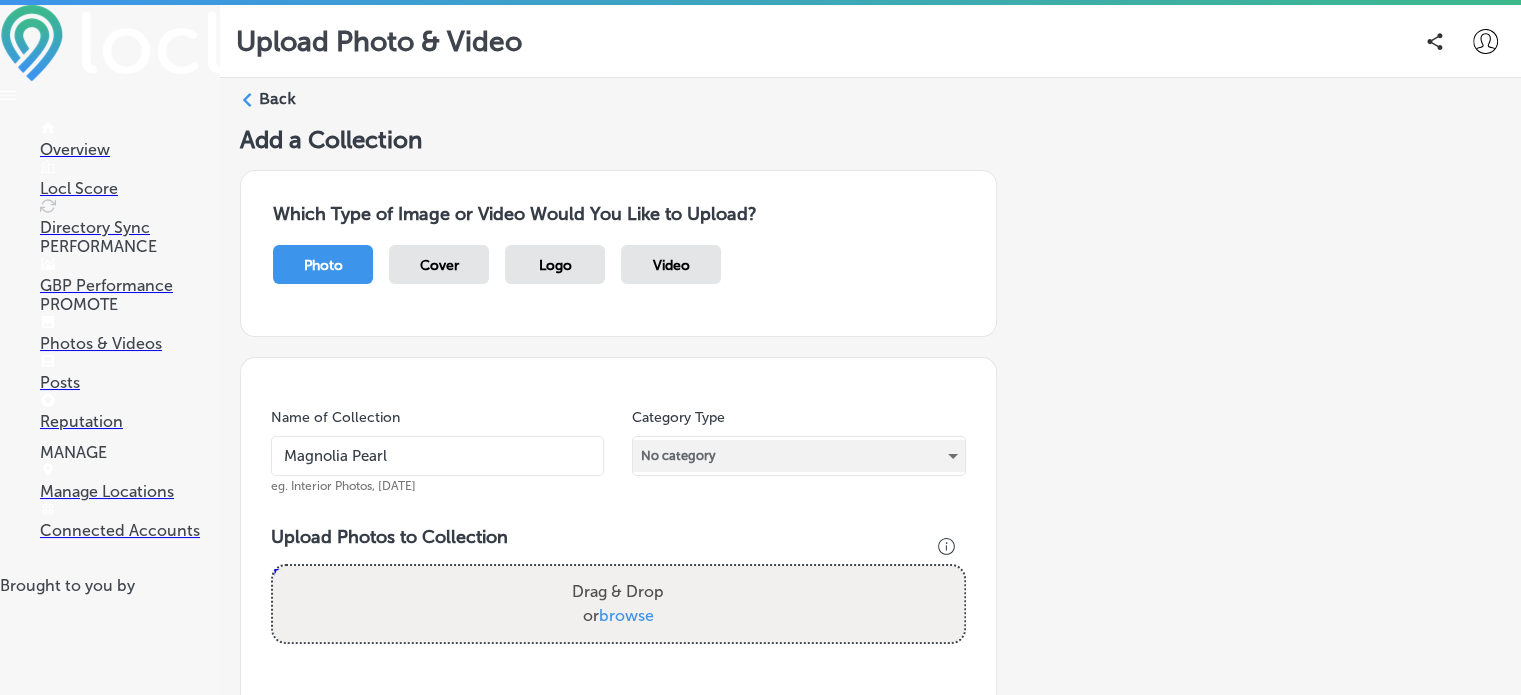 click on "No category" at bounding box center (798, 456) 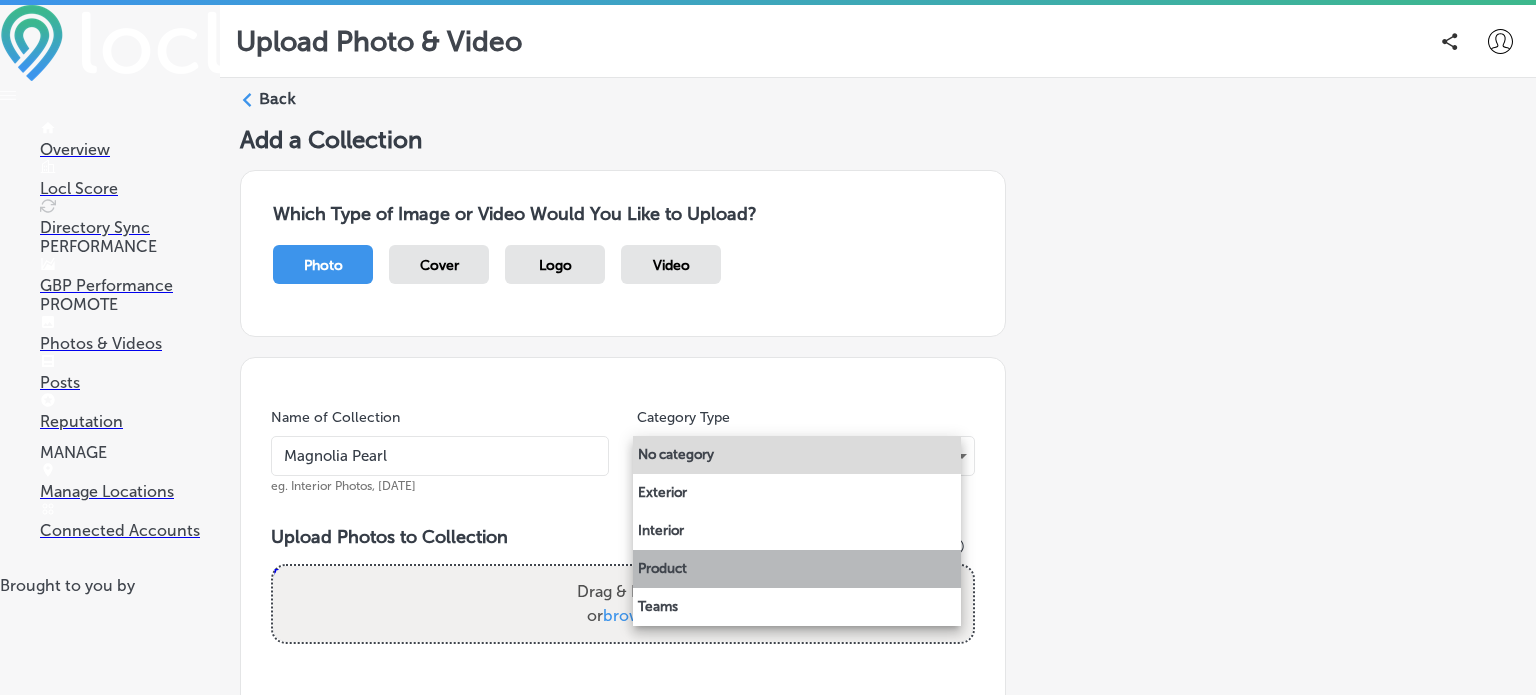 click on "Product" at bounding box center (797, 569) 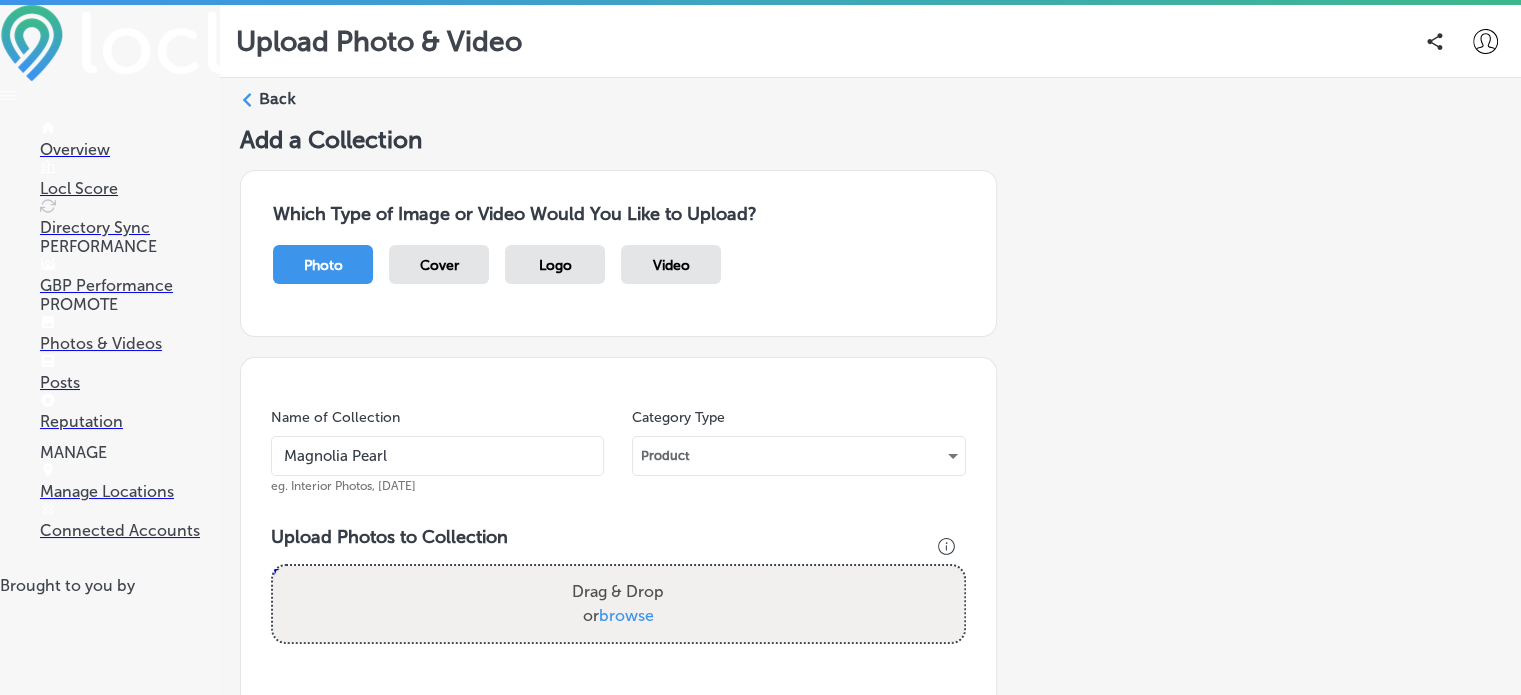 click on "browse" at bounding box center (626, 615) 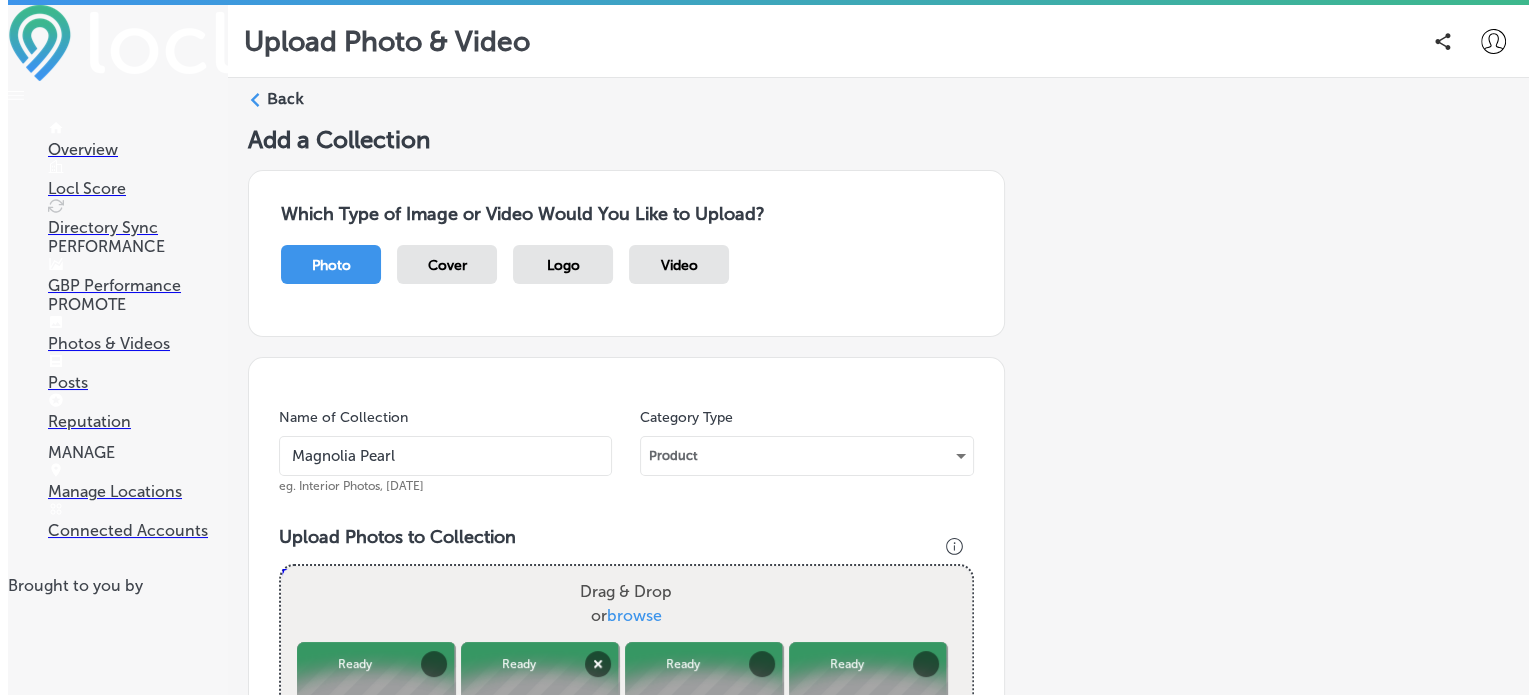 scroll, scrollTop: 713, scrollLeft: 0, axis: vertical 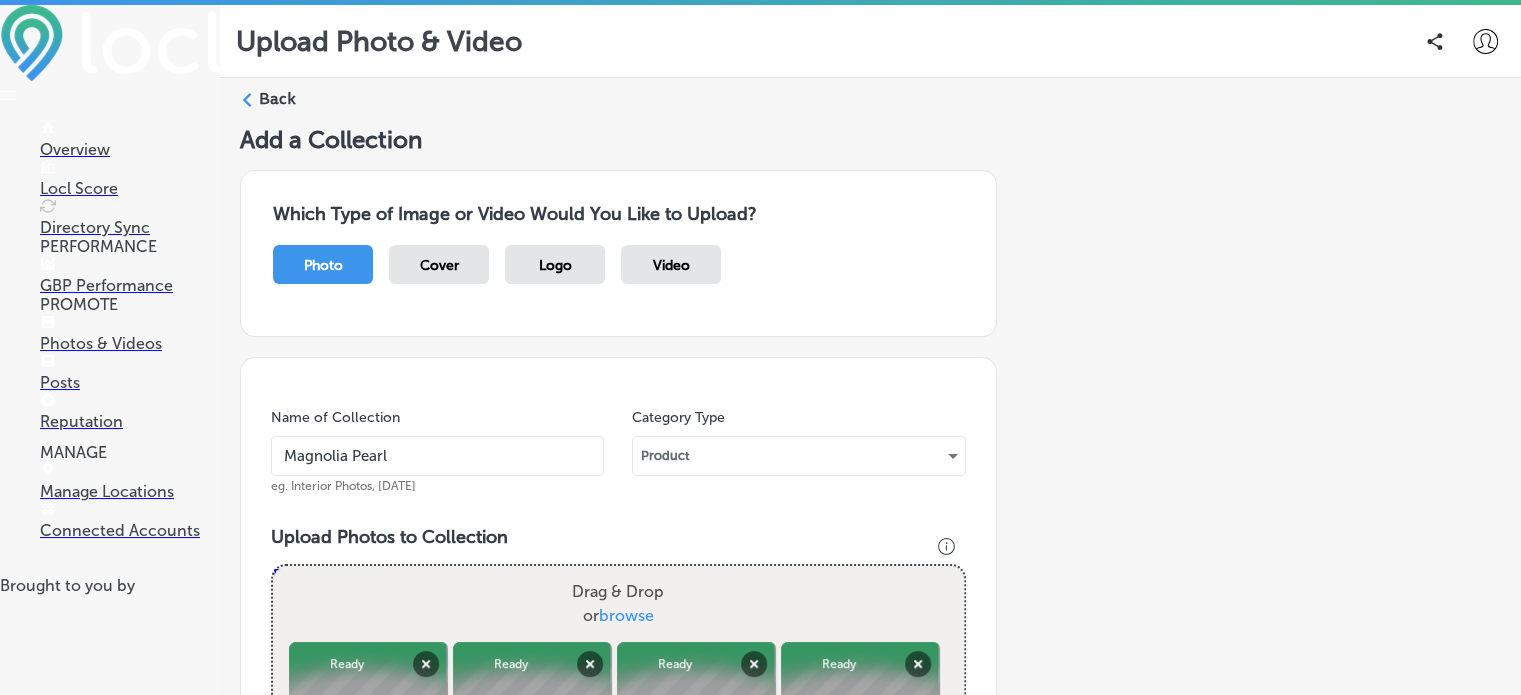click on "Publish" at bounding box center [320, 1324] 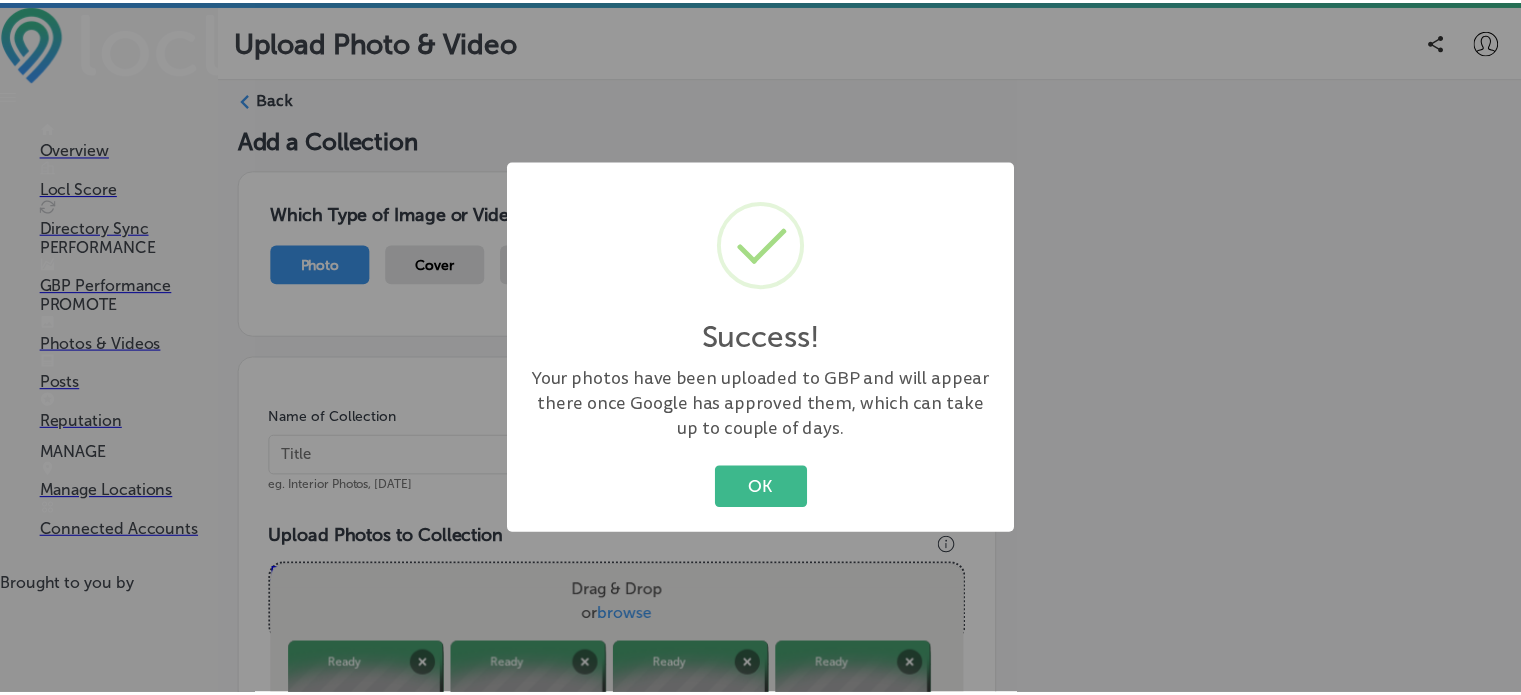 scroll, scrollTop: 389, scrollLeft: 0, axis: vertical 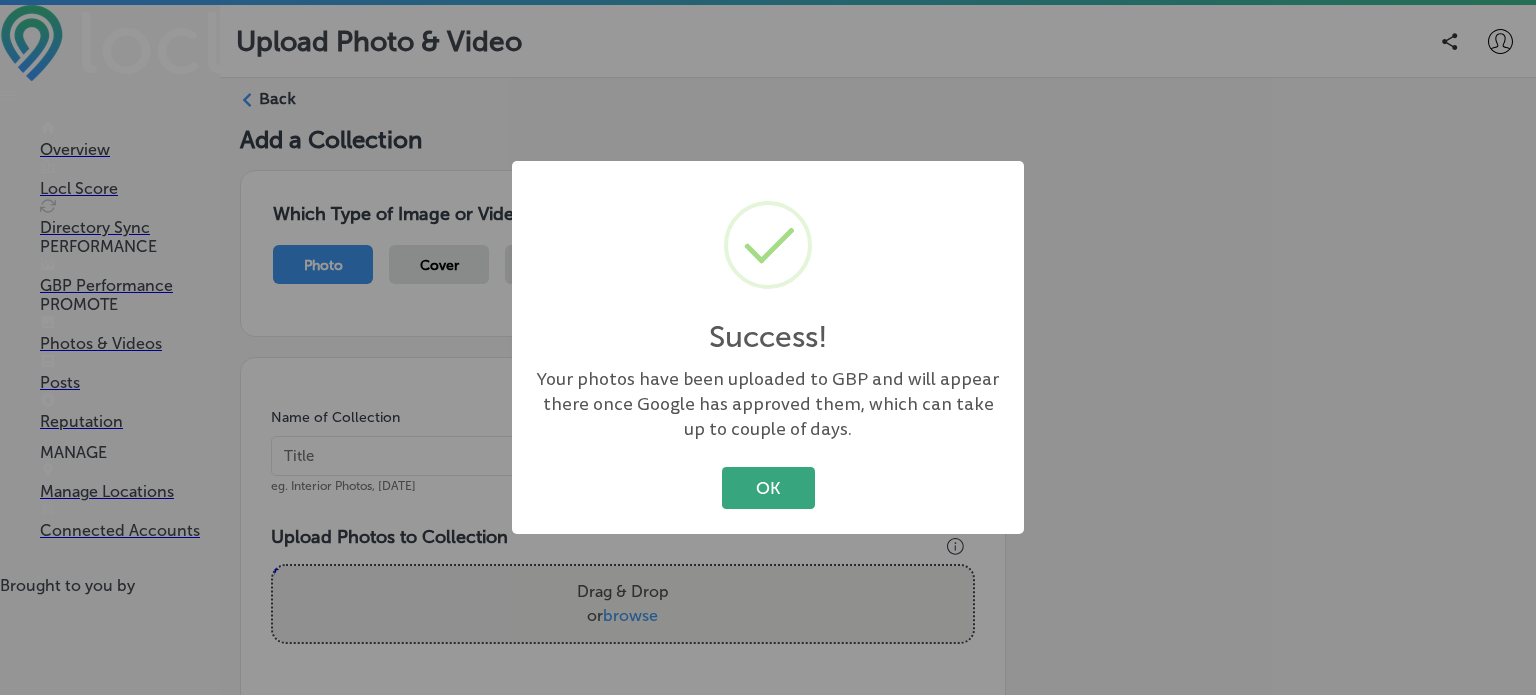 click on "OK" at bounding box center (768, 487) 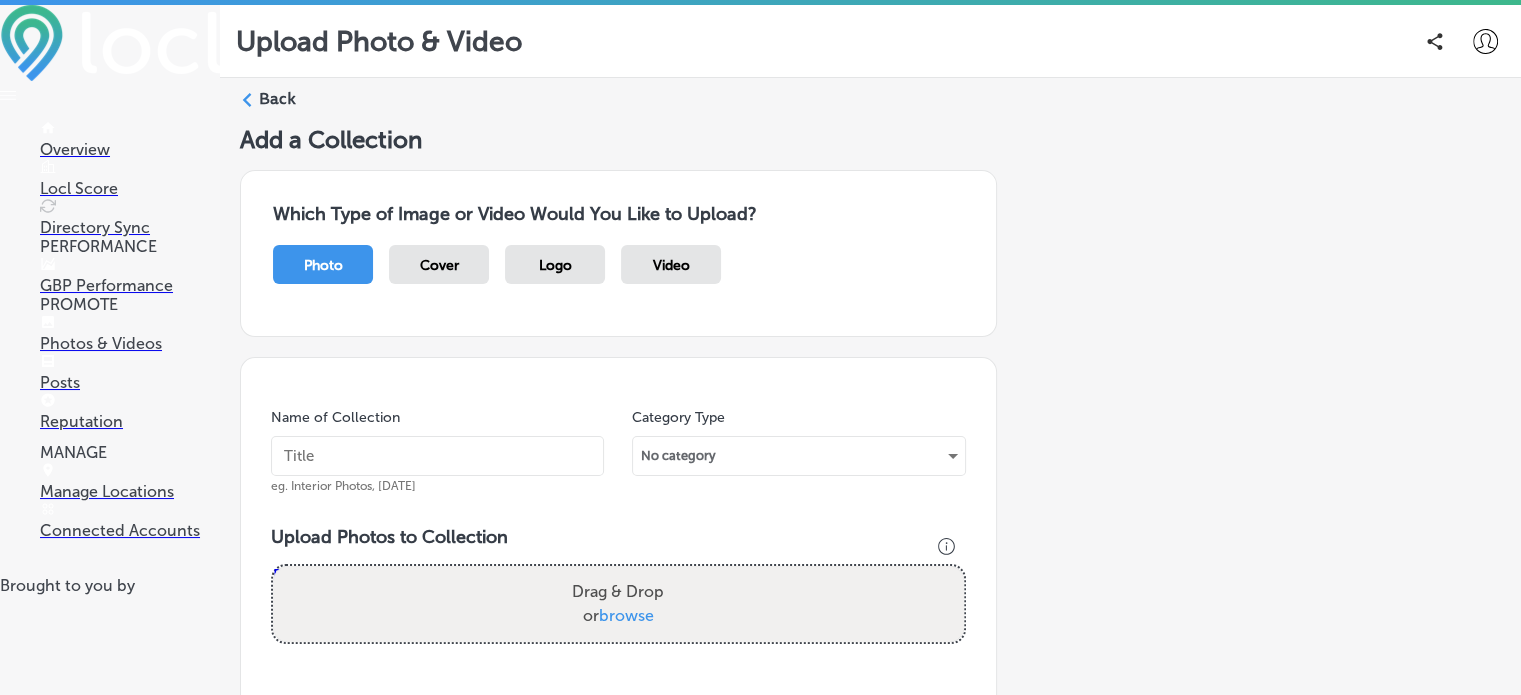 click at bounding box center (437, 456) 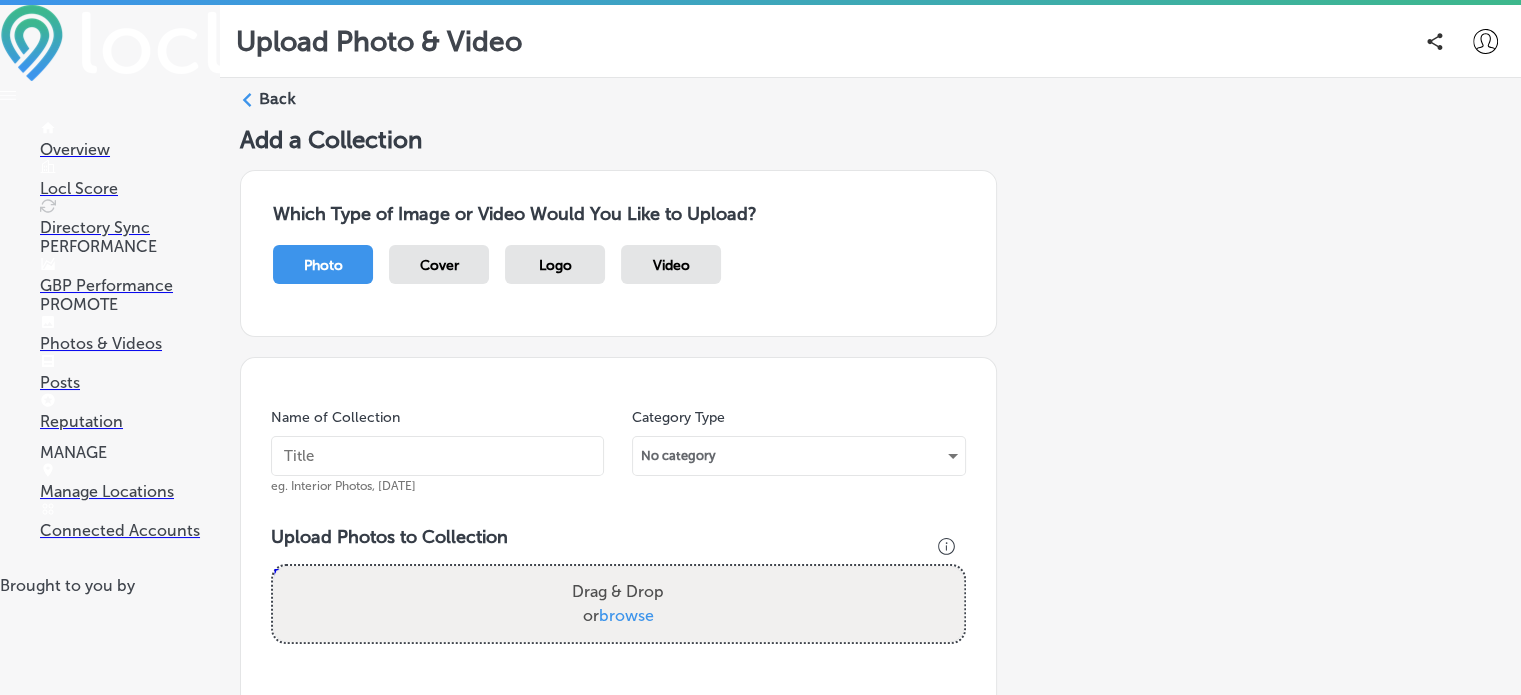 type on "Hats, Horses and High Tea" 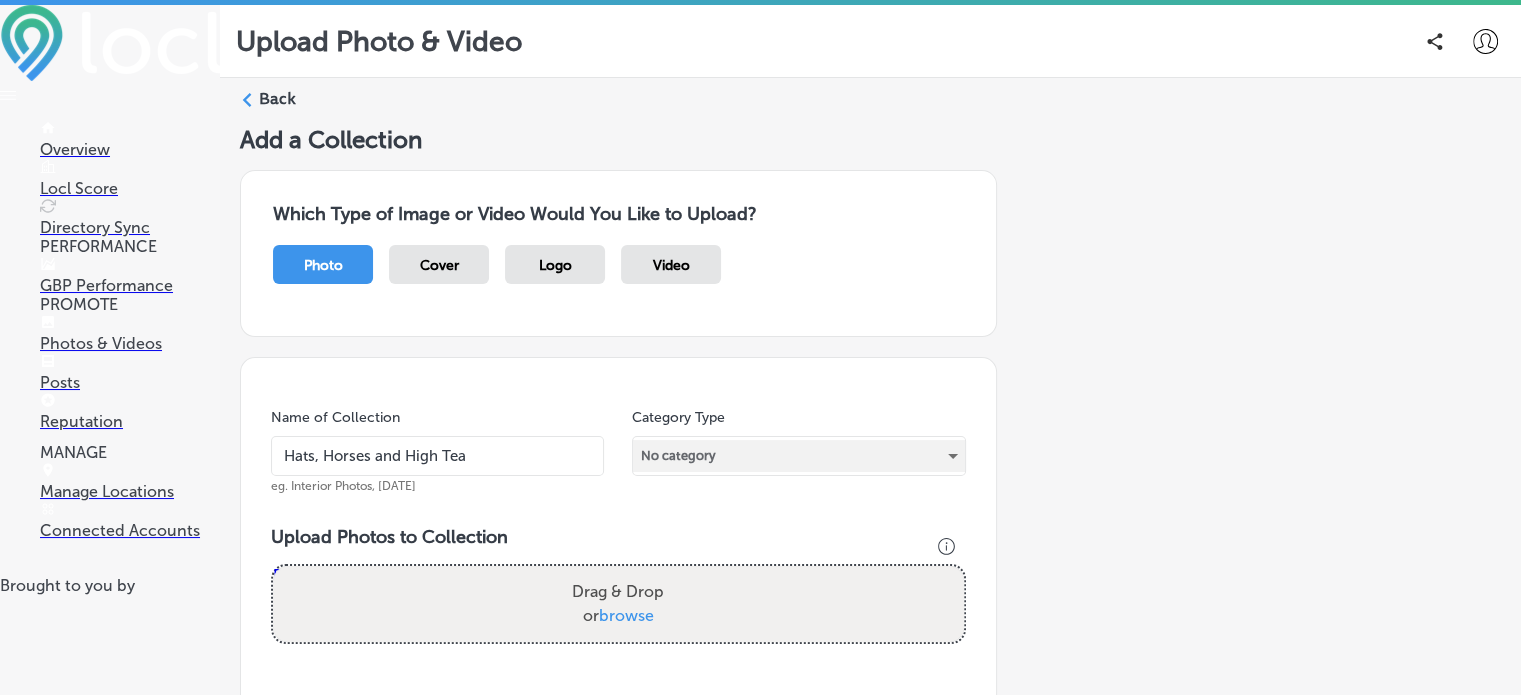 click on "No category" at bounding box center (798, 456) 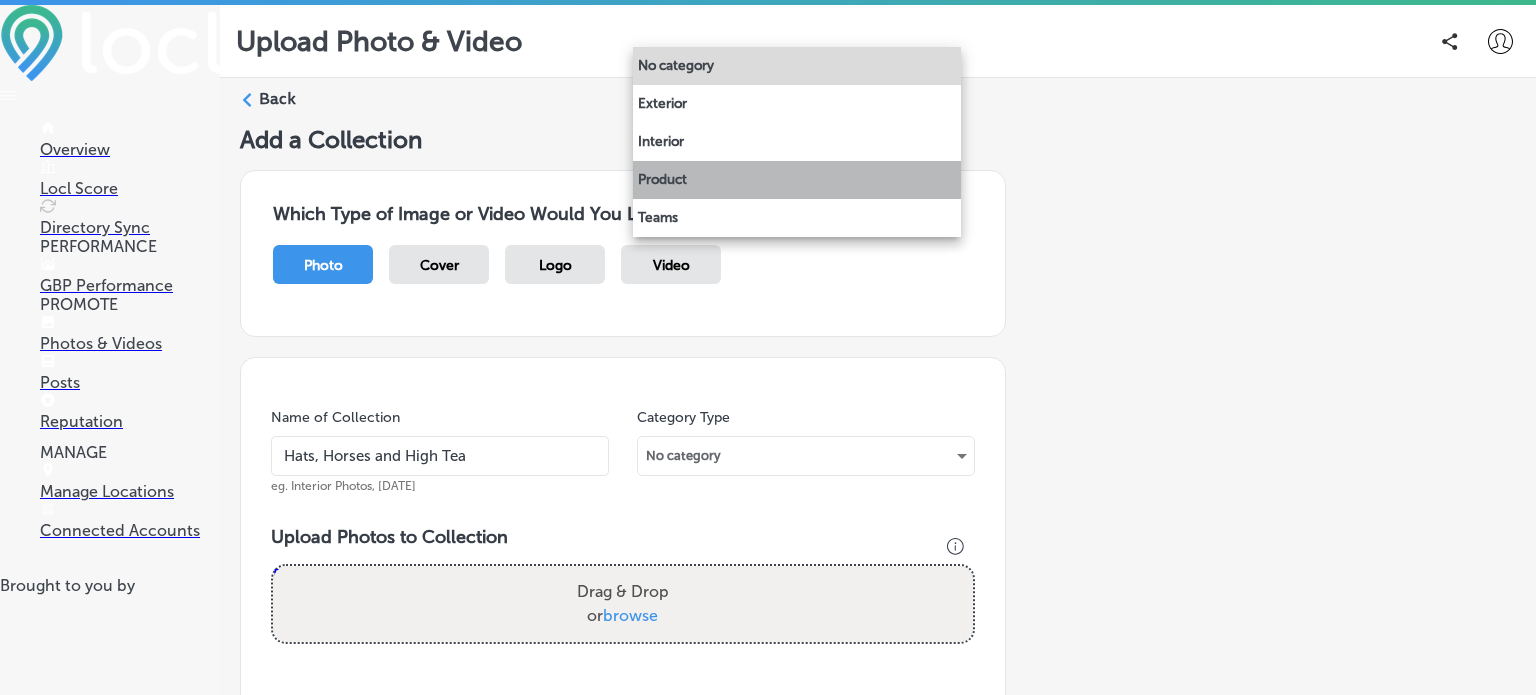 click on "Product" at bounding box center (797, 180) 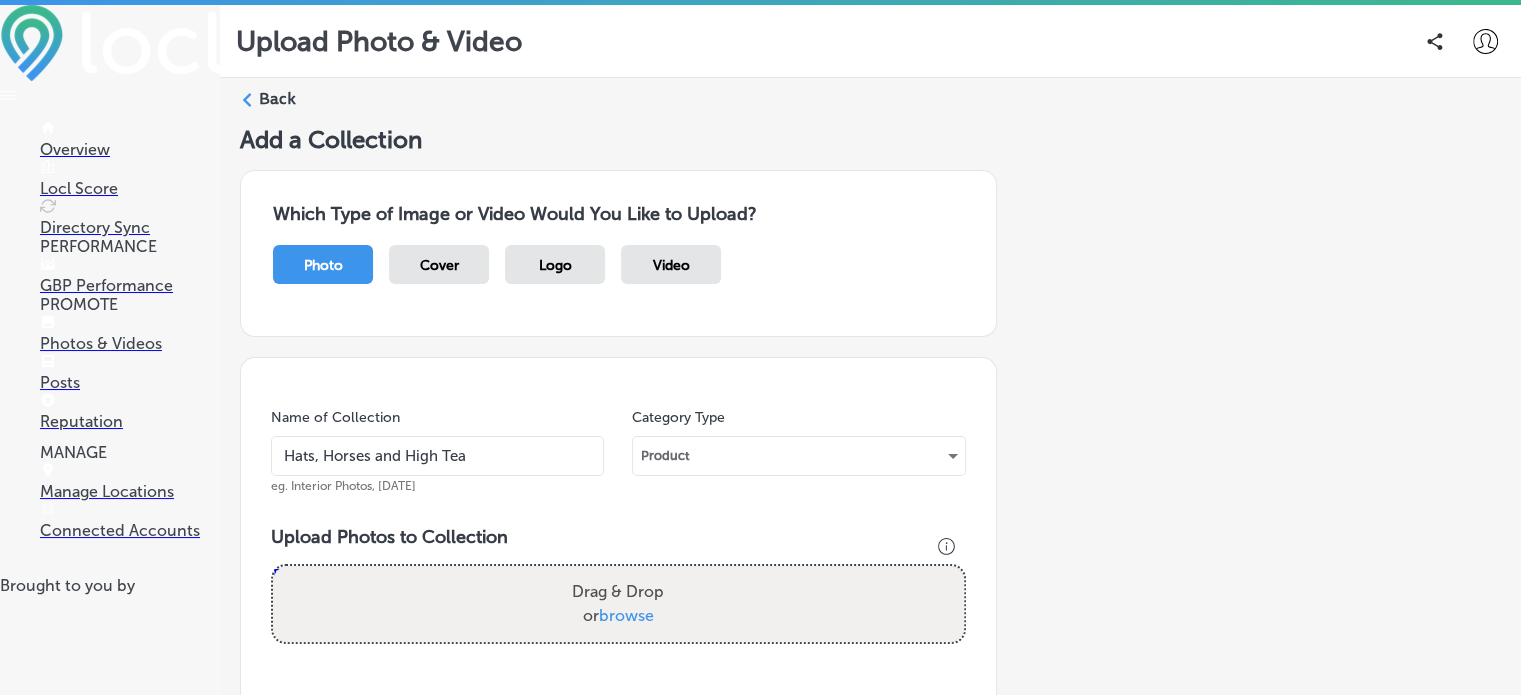 click on "browse" at bounding box center [626, 615] 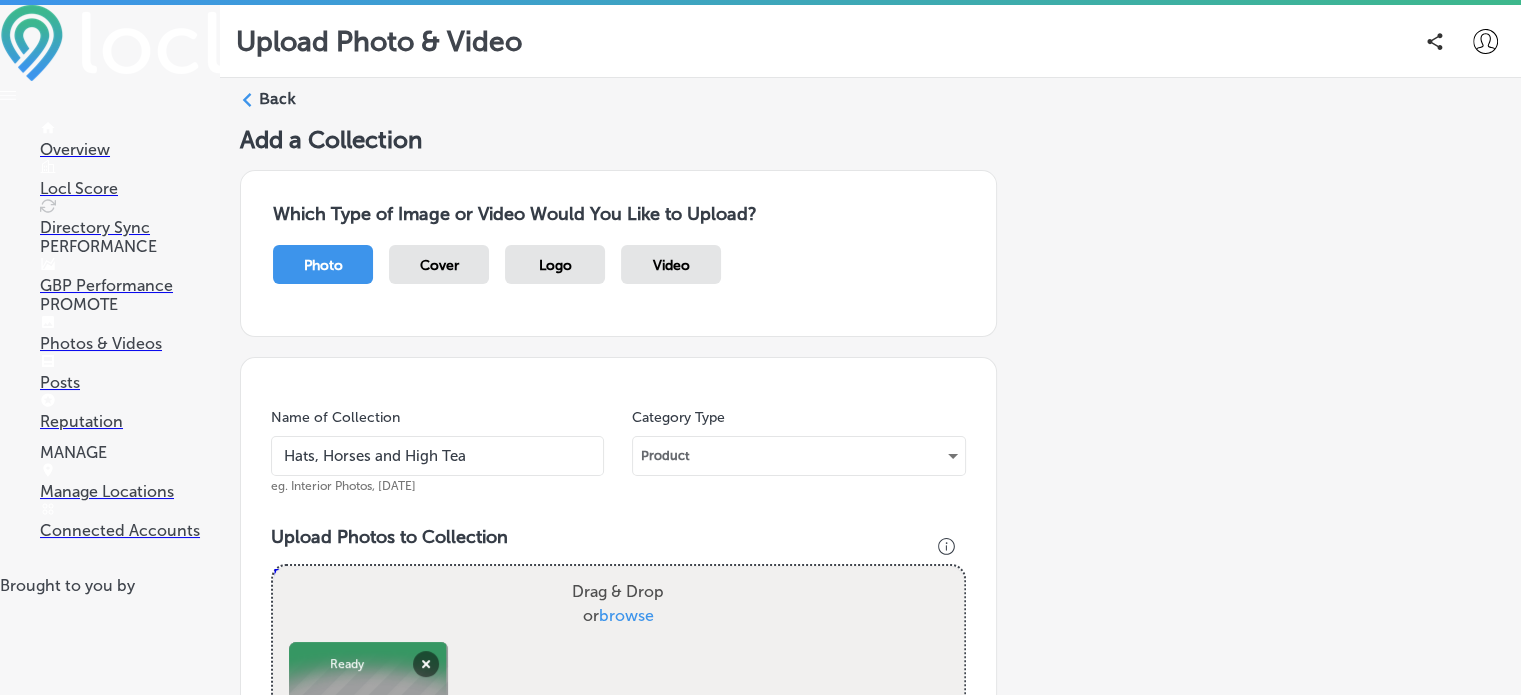 scroll, scrollTop: 0, scrollLeft: 0, axis: both 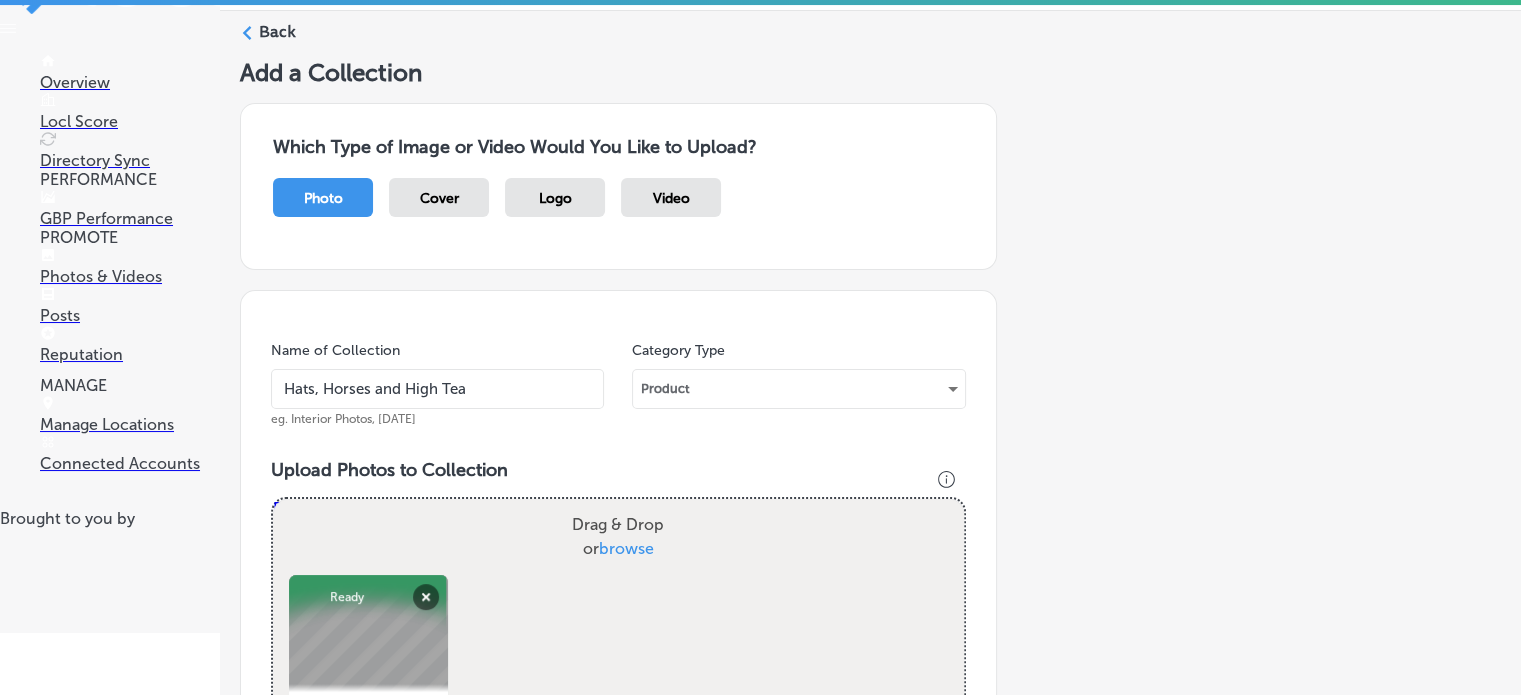 click on "Publish" at bounding box center (320, 1099) 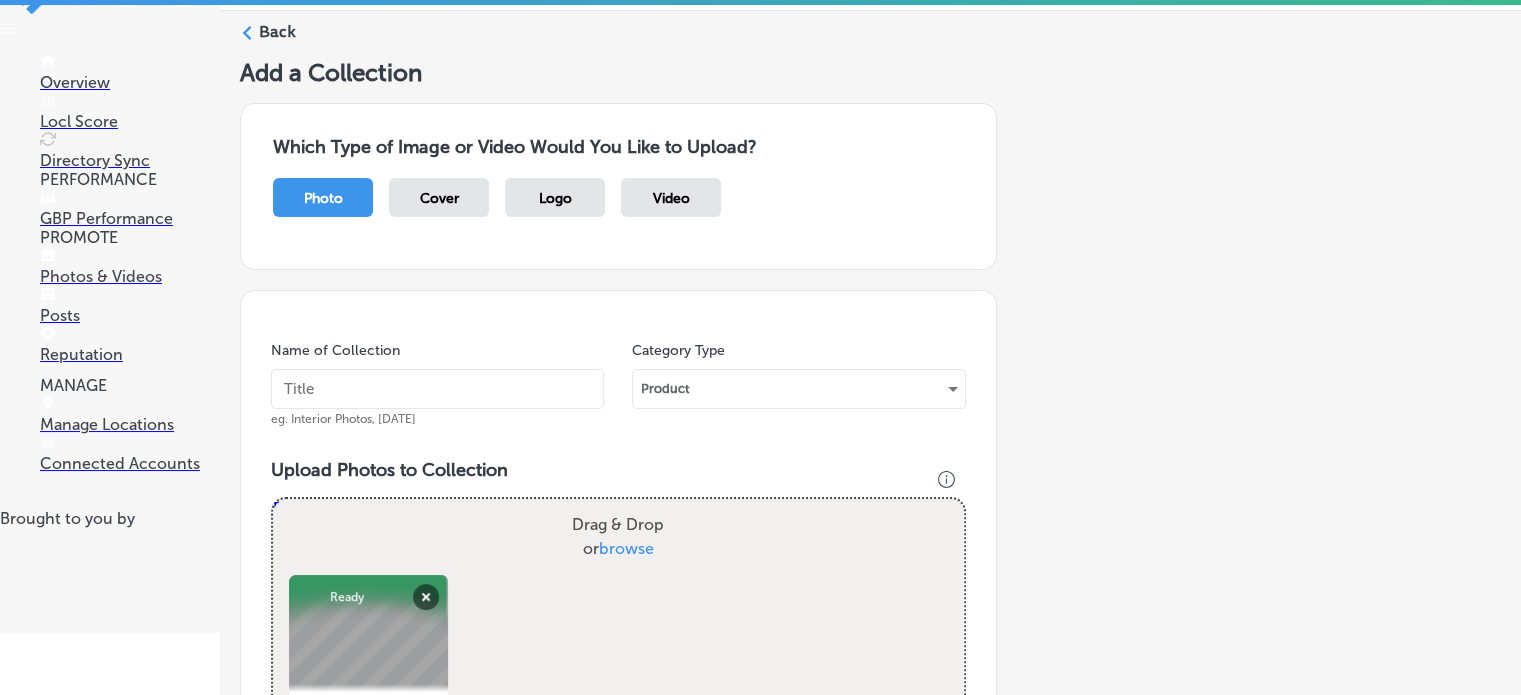 scroll, scrollTop: 389, scrollLeft: 0, axis: vertical 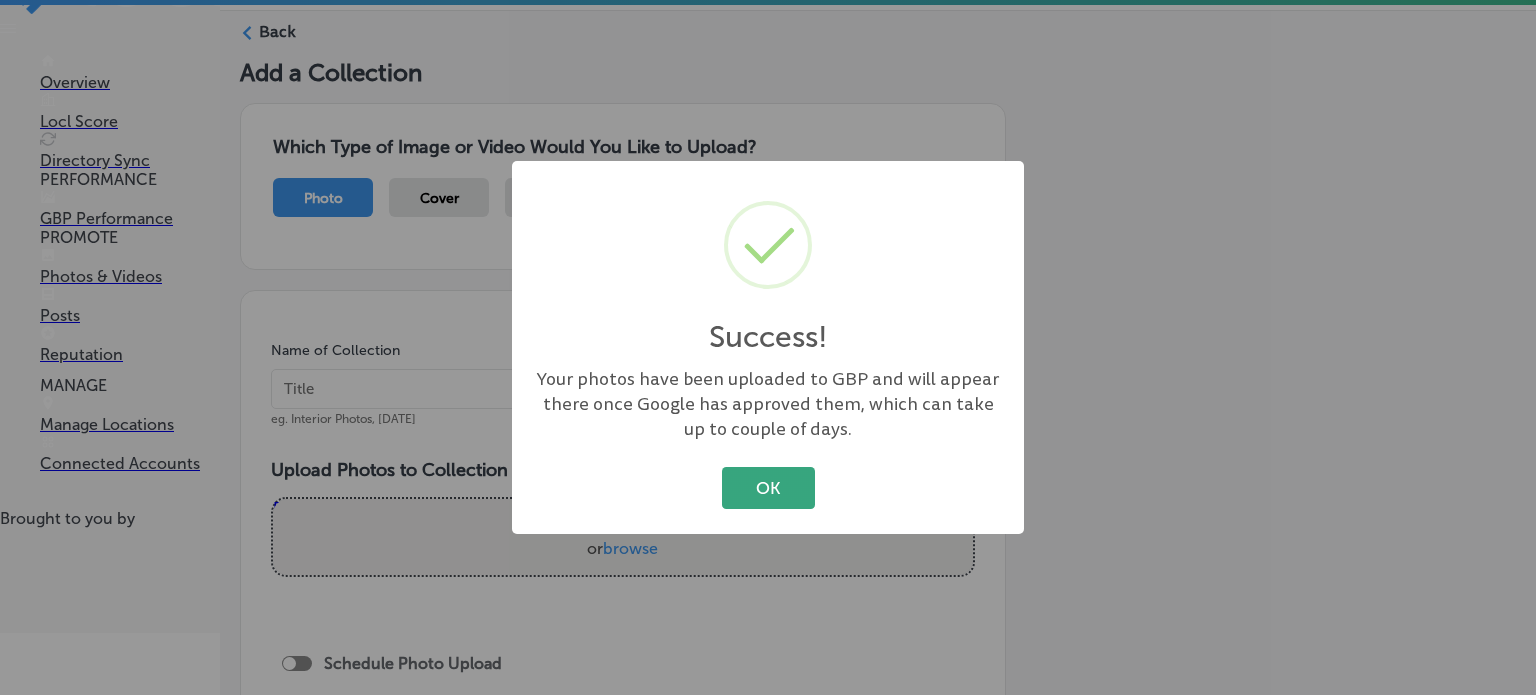 click on "OK" at bounding box center [768, 487] 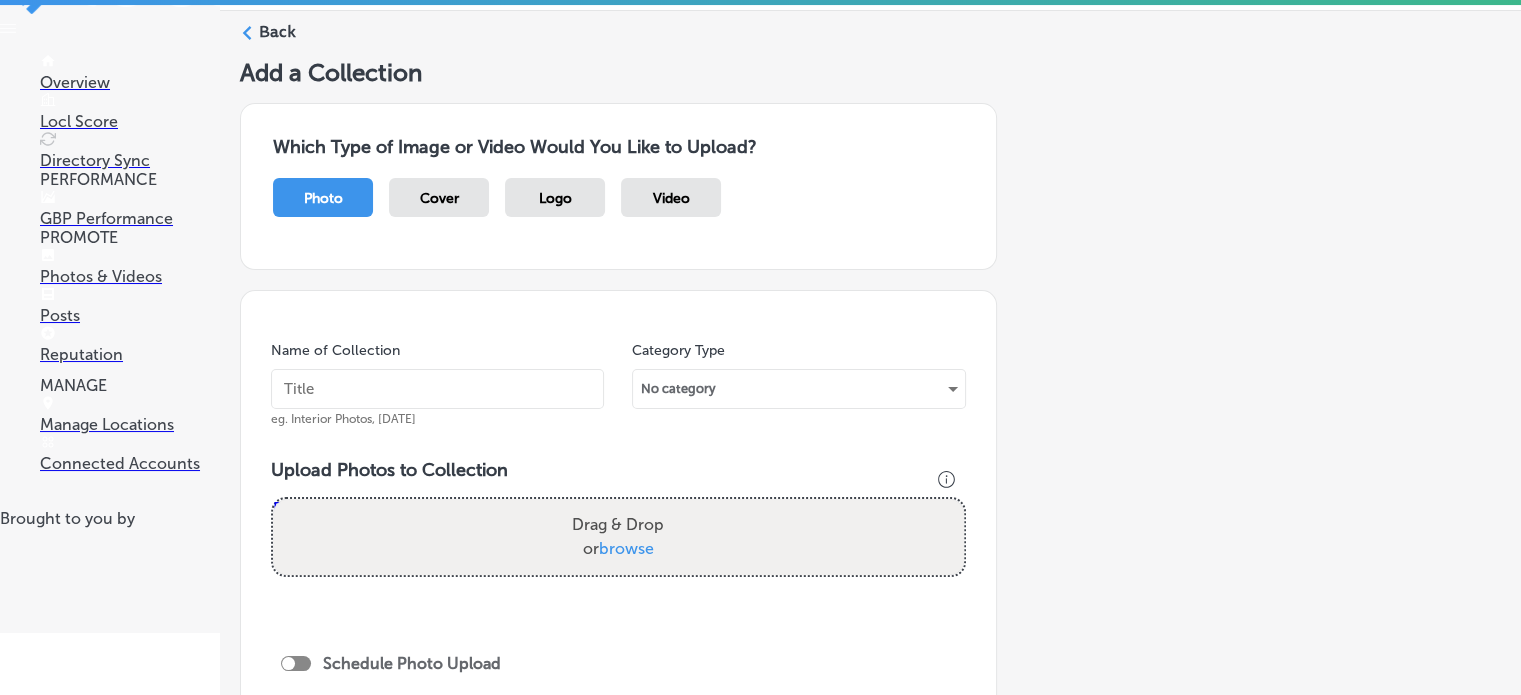 scroll, scrollTop: 366, scrollLeft: 0, axis: vertical 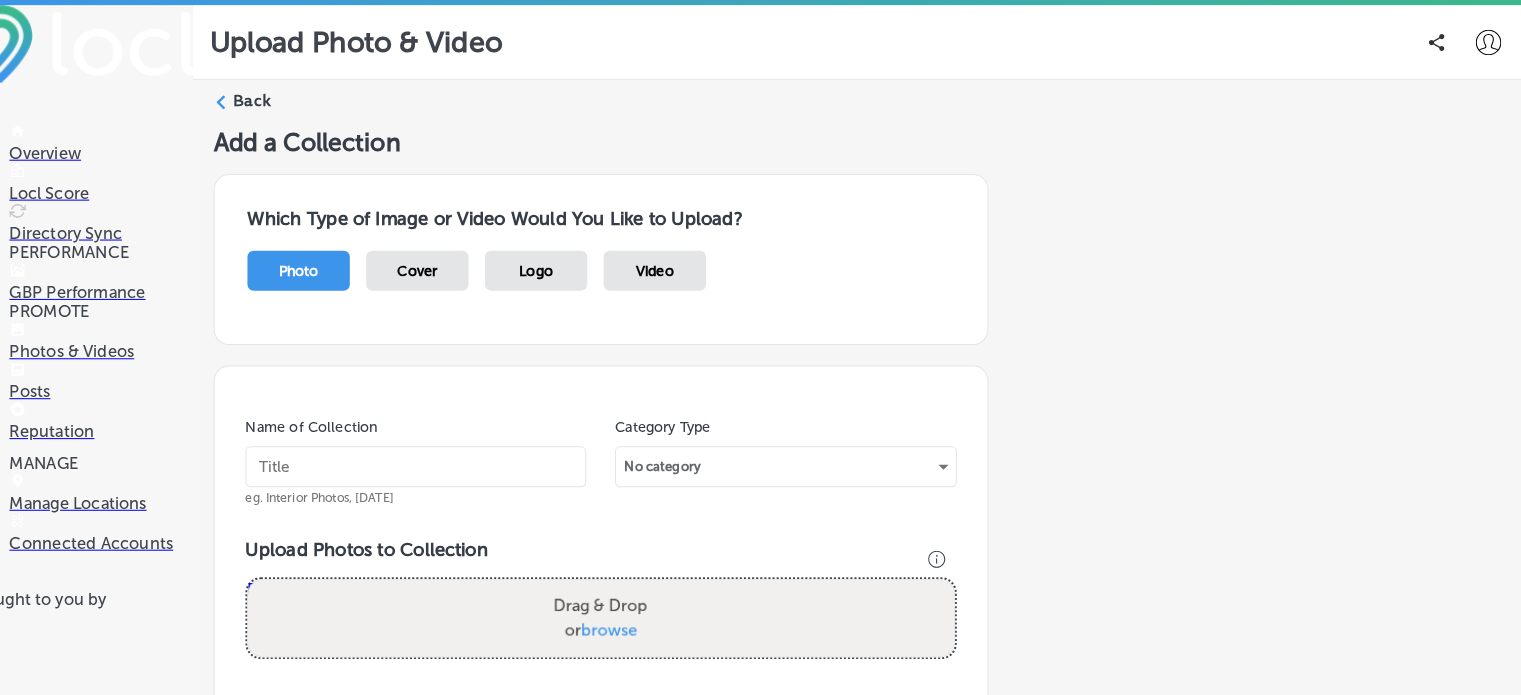 click at bounding box center (437, 456) 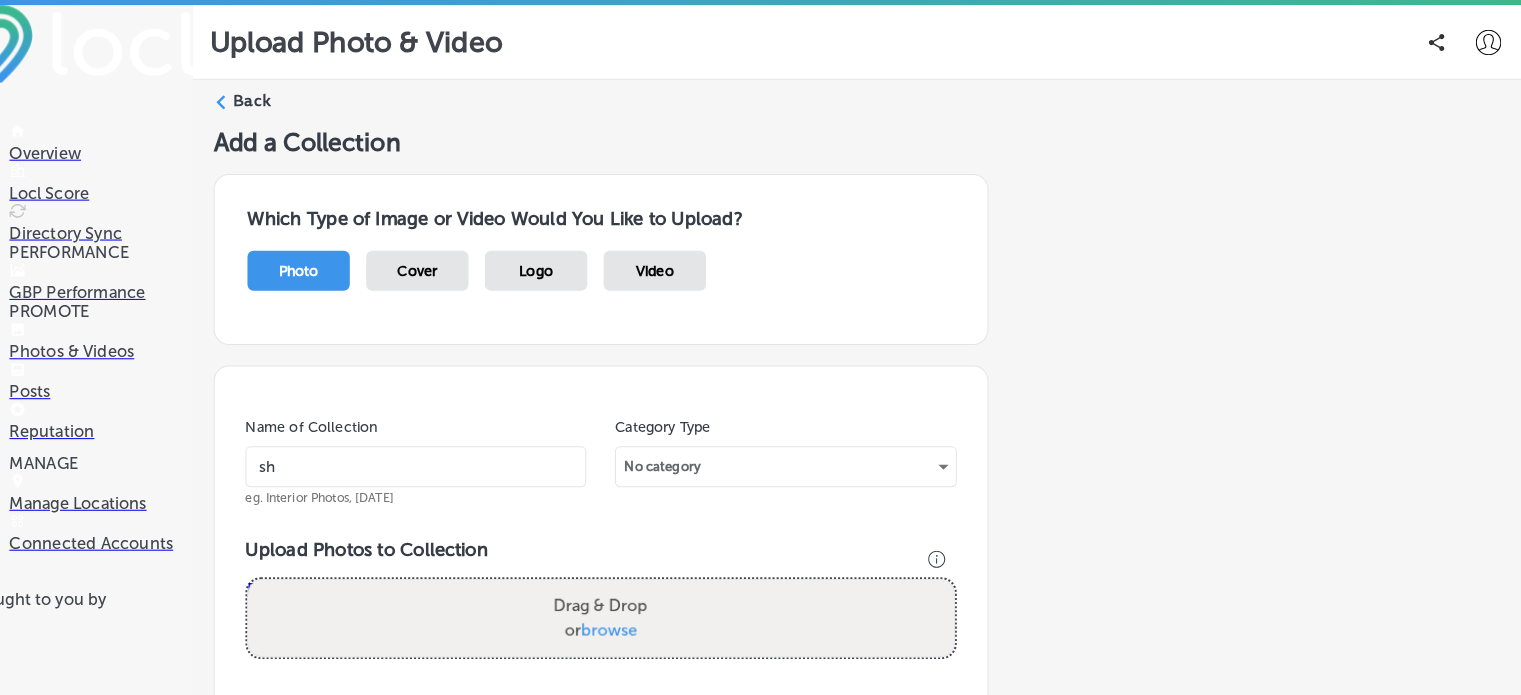 type on "s" 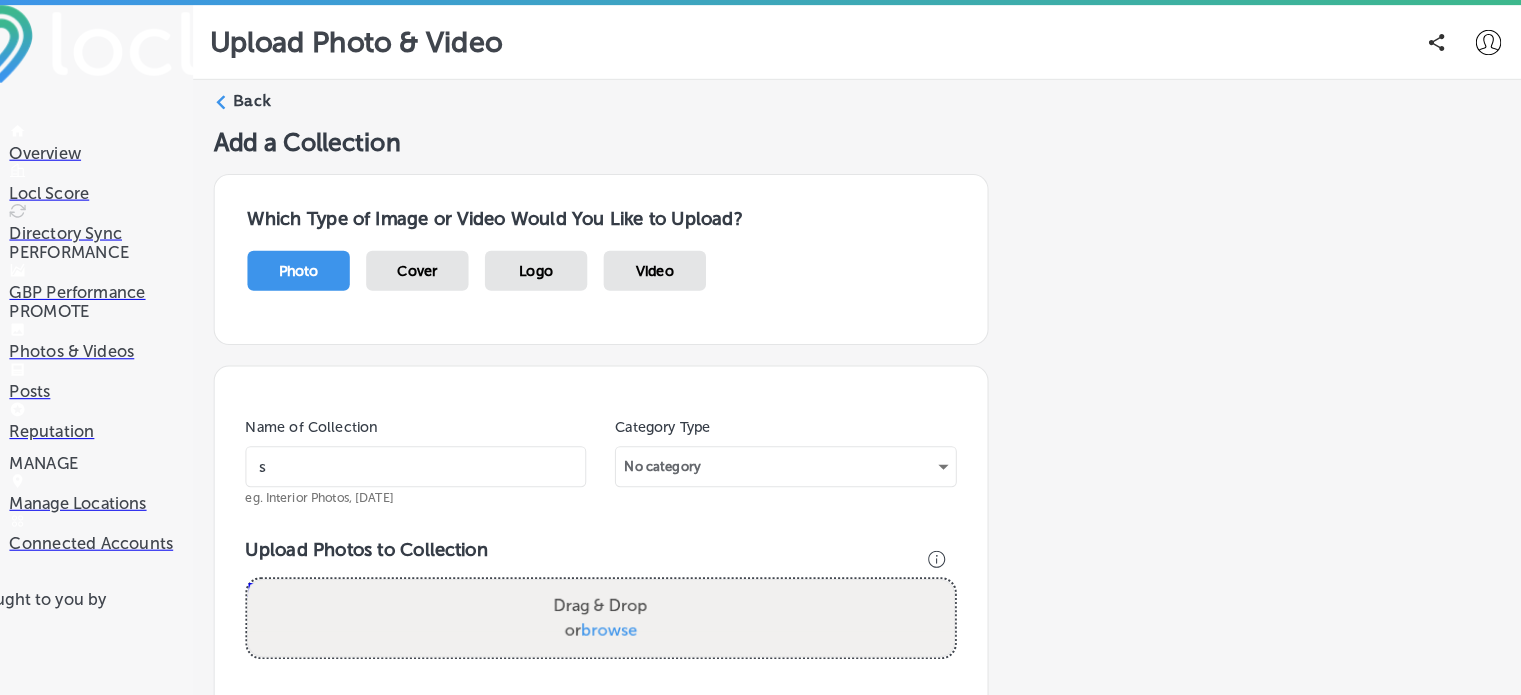 type 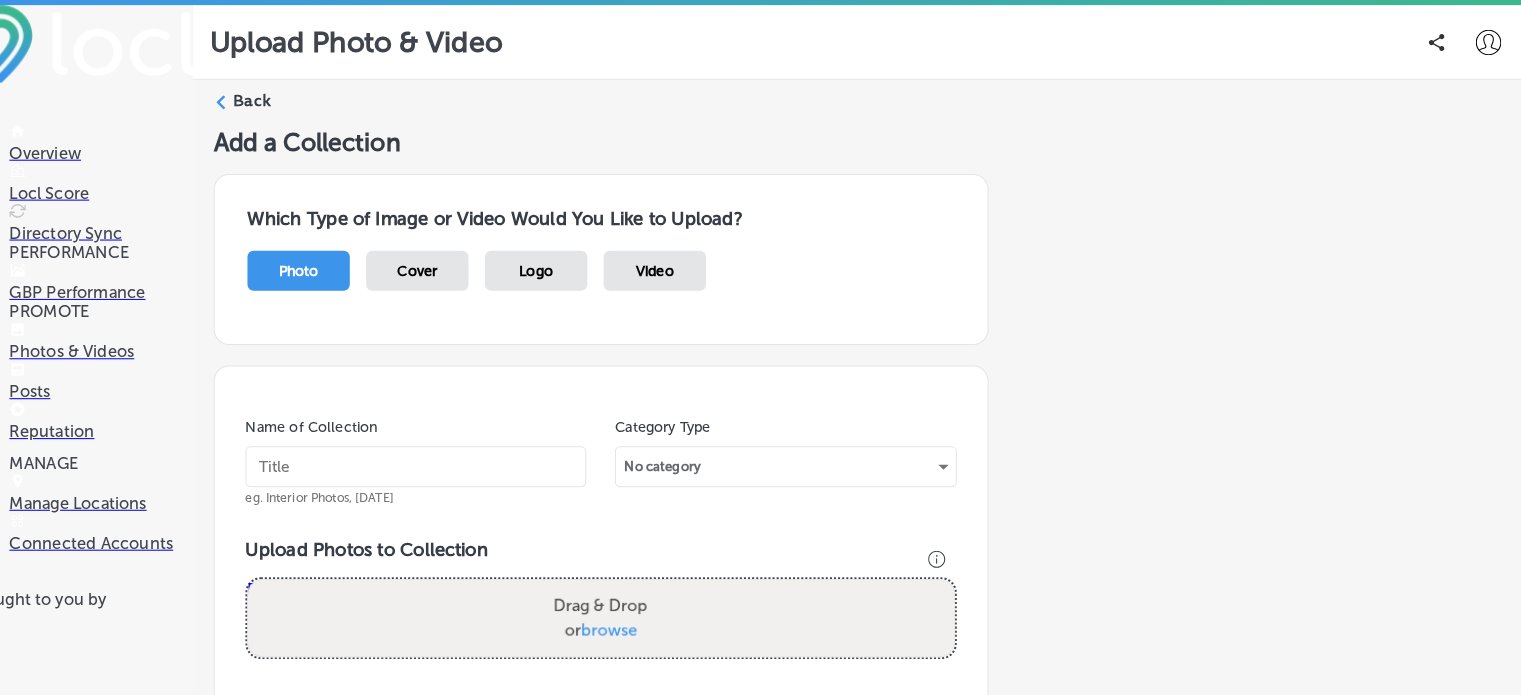 click at bounding box center [437, 456] 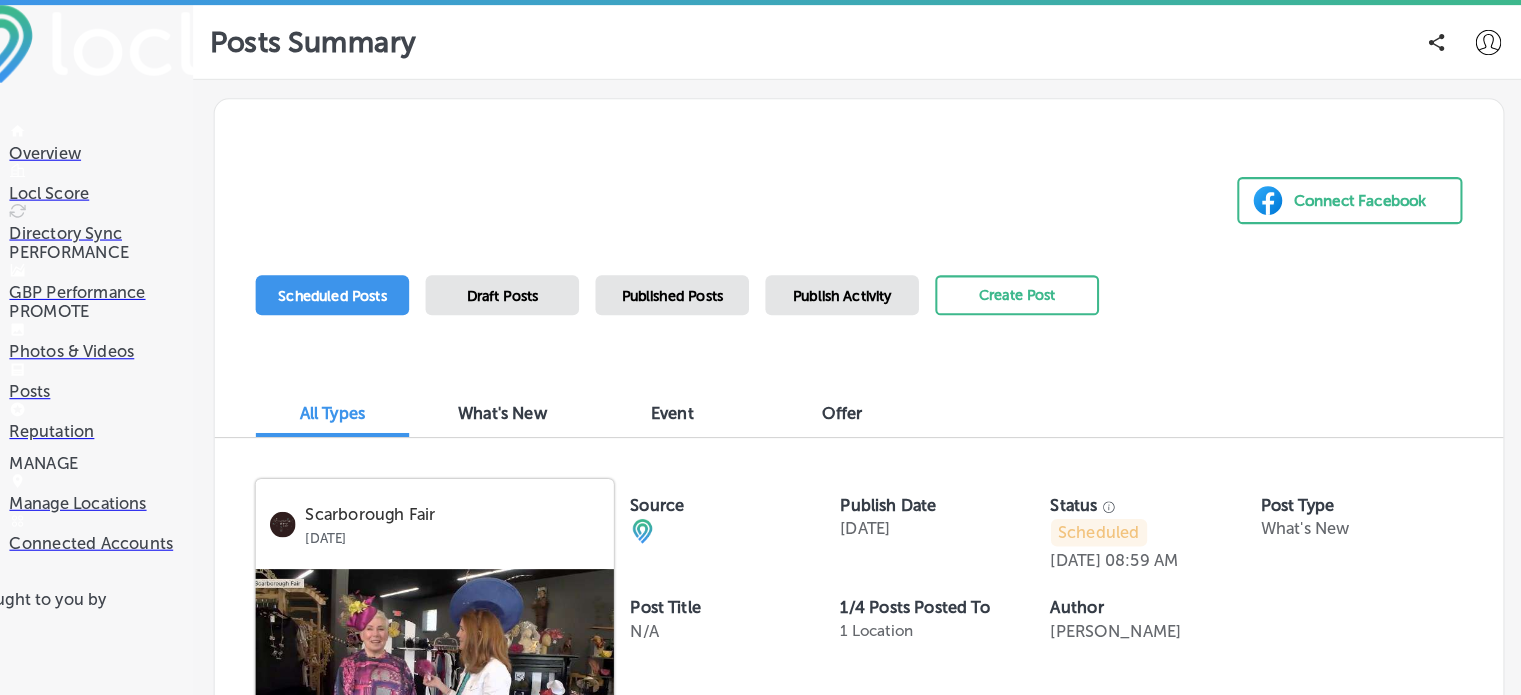 click on "Publish Activity" at bounding box center [854, 289] 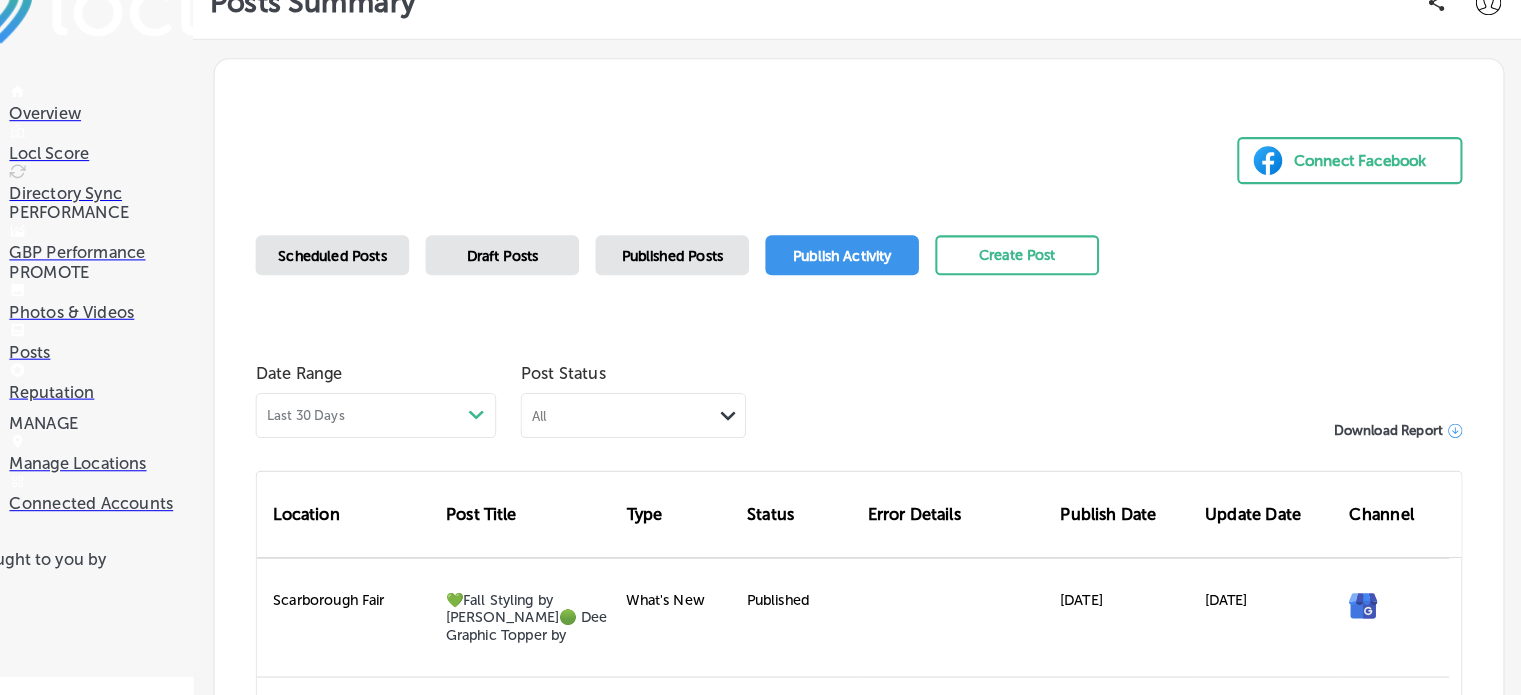 scroll, scrollTop: 67, scrollLeft: 0, axis: vertical 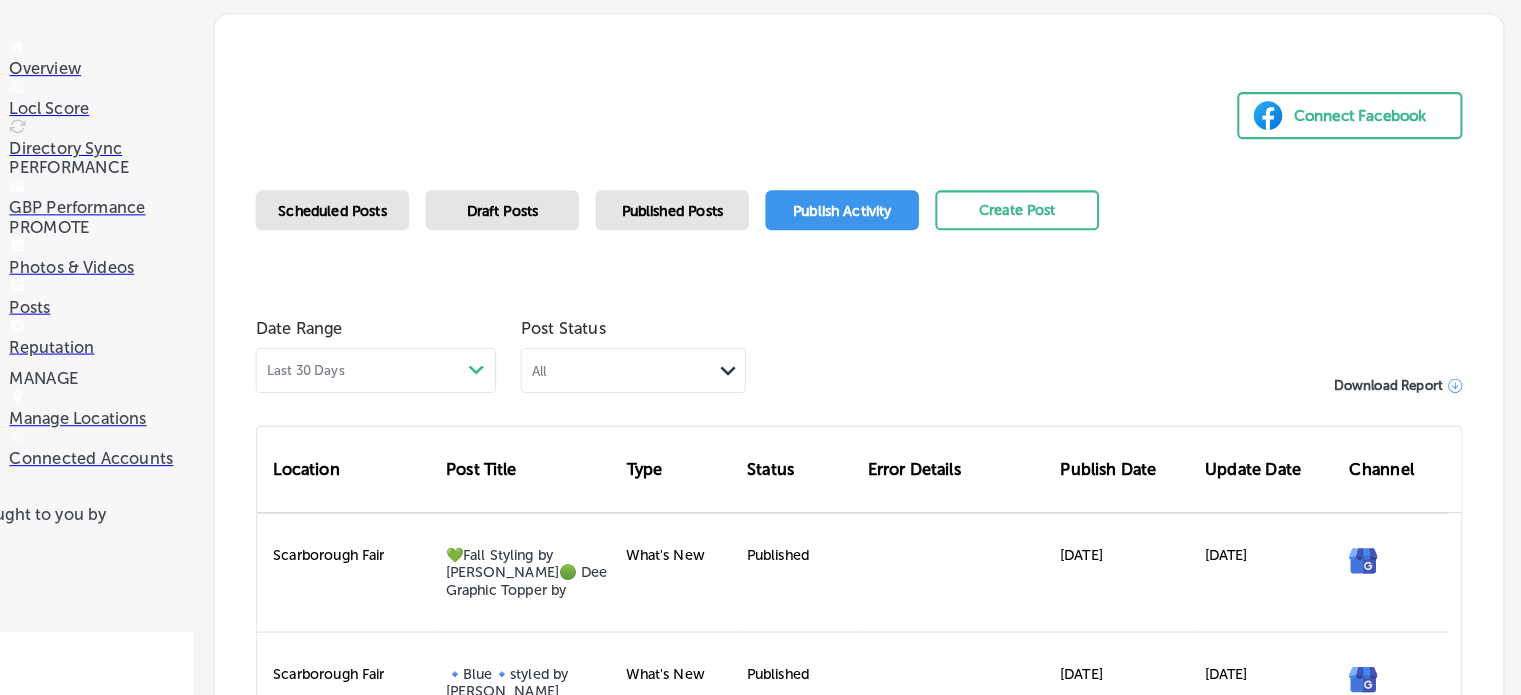 click on "Draft Posts" at bounding box center (522, 222) 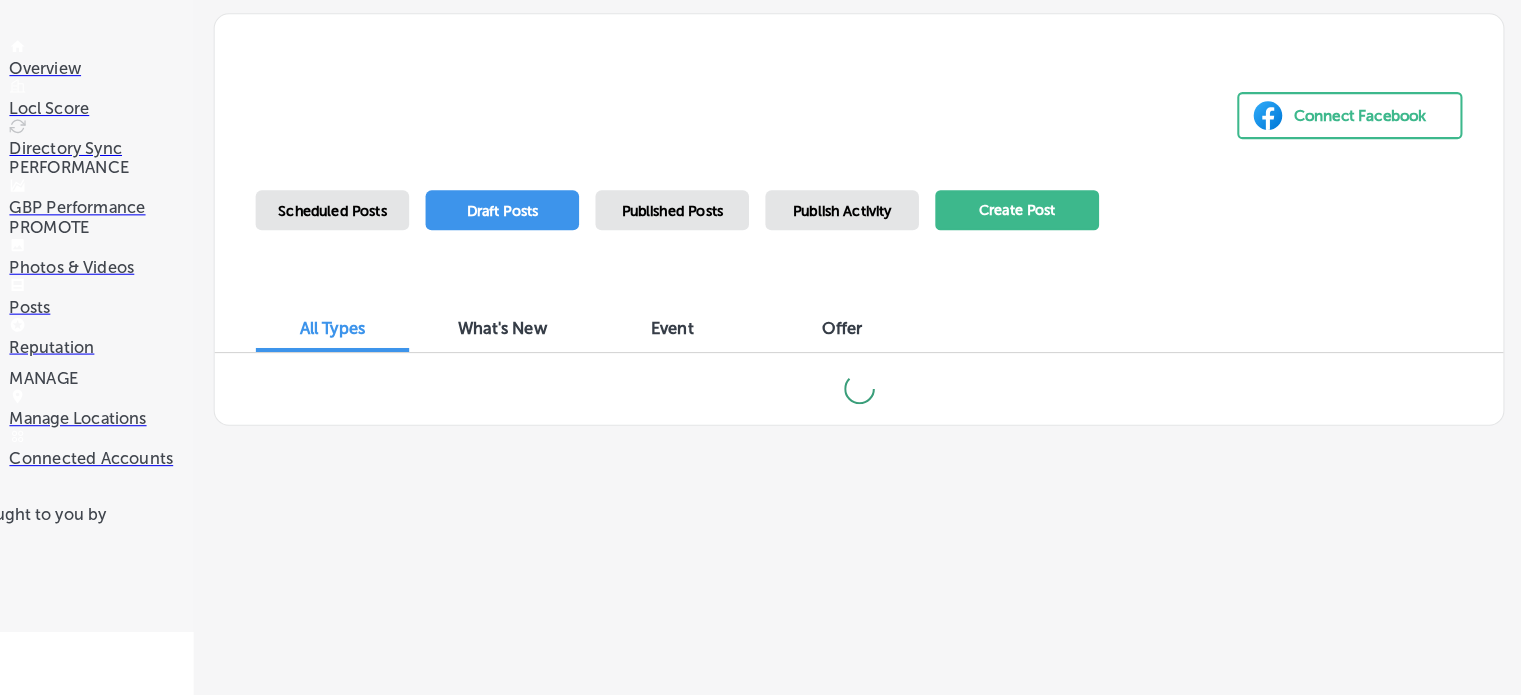 click on "Create Post" at bounding box center [1025, 221] 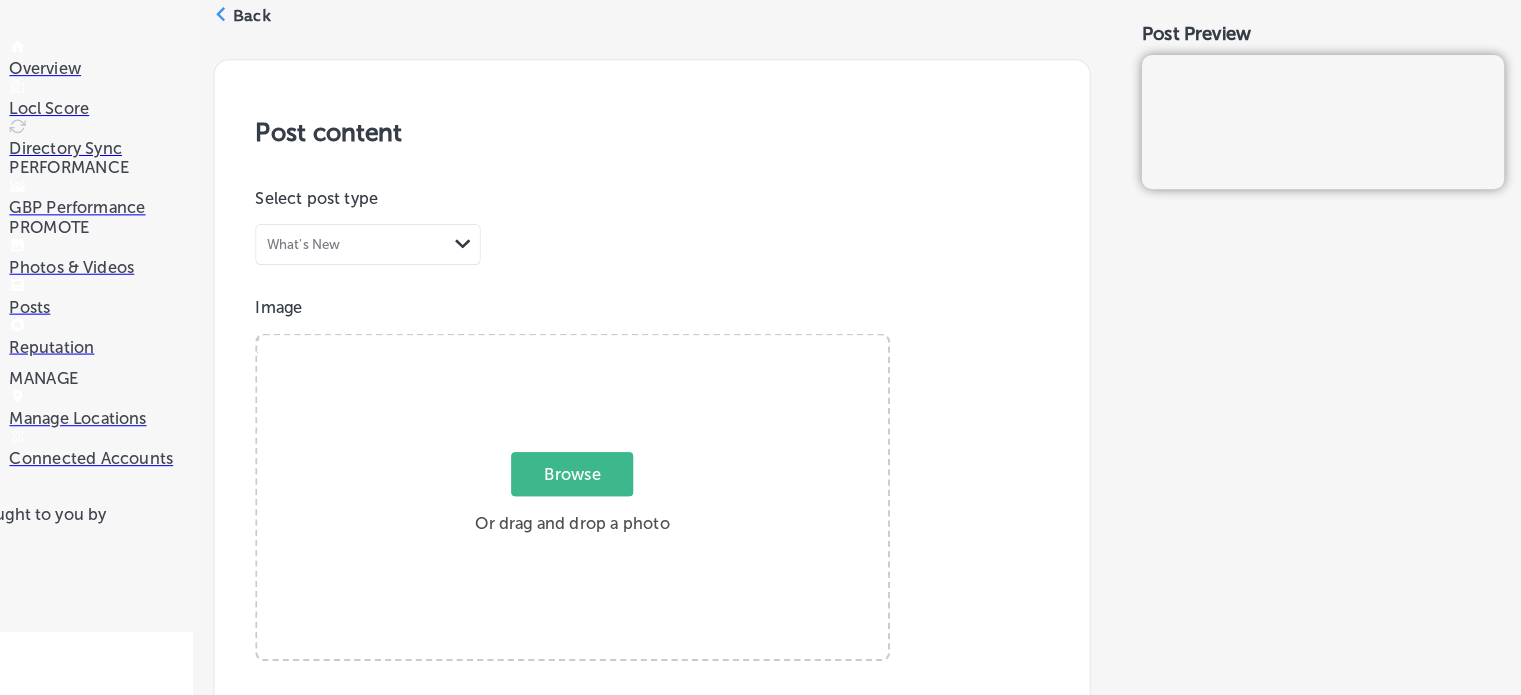 click on "Browse" at bounding box center [590, 479] 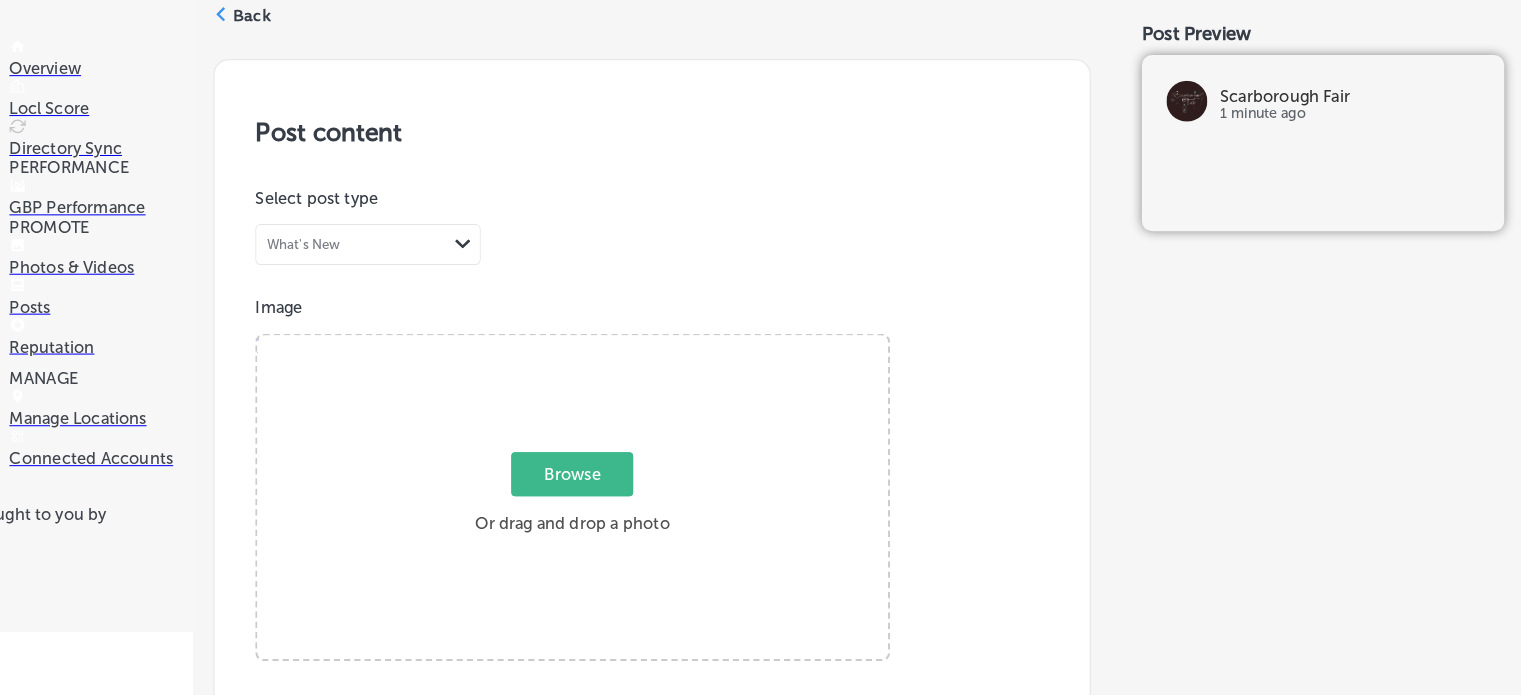 type on "C:\fakepath\Fall Styling with Magnolia Pearl .jpeg" 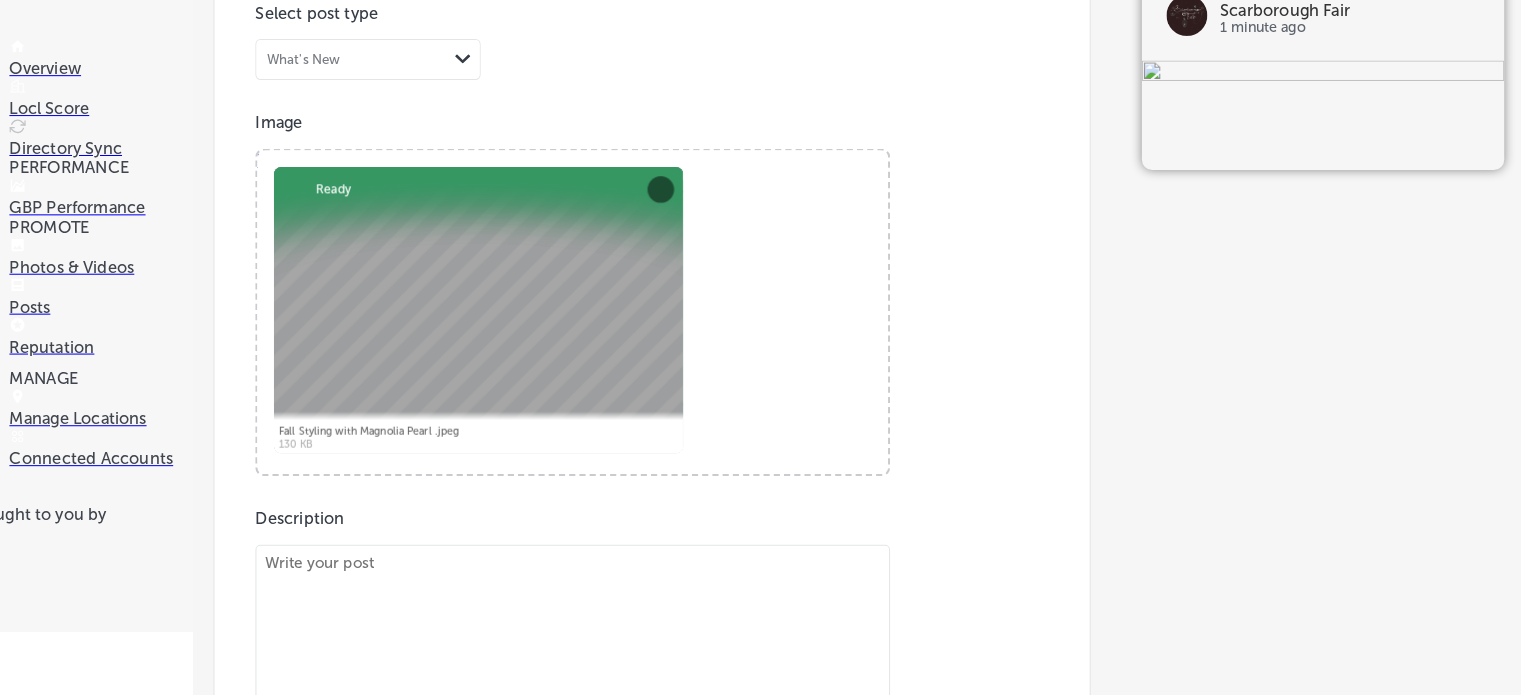 scroll, scrollTop: 650, scrollLeft: 0, axis: vertical 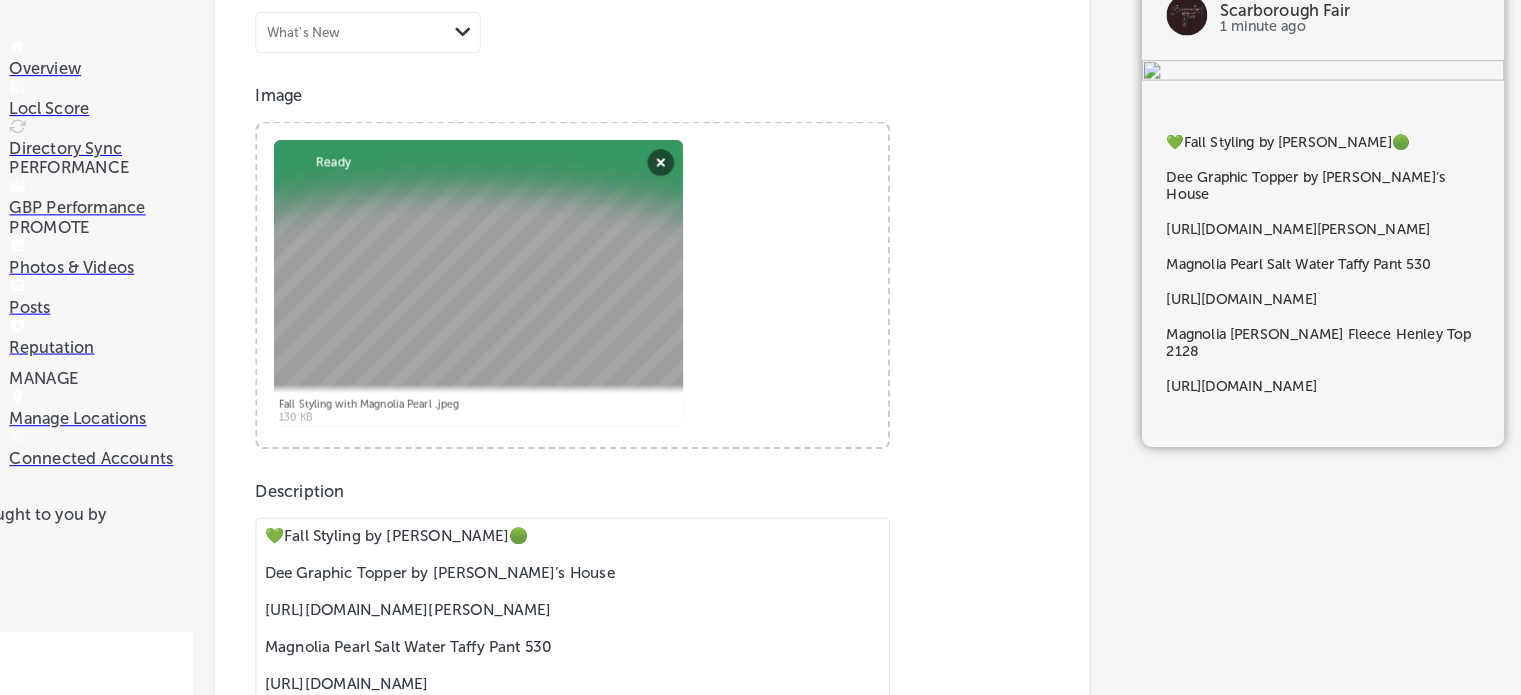 type on "💚Fall Styling by [PERSON_NAME]🟢
Dee Graphic Topper by [PERSON_NAME]’s House
[URL][DOMAIN_NAME][PERSON_NAME]
Magnolia Pearl Salt Water Taffy Pant 530
[URL][DOMAIN_NAME]
Magnolia [PERSON_NAME] Fleece Henley Top 2128
[URL][DOMAIN_NAME]" 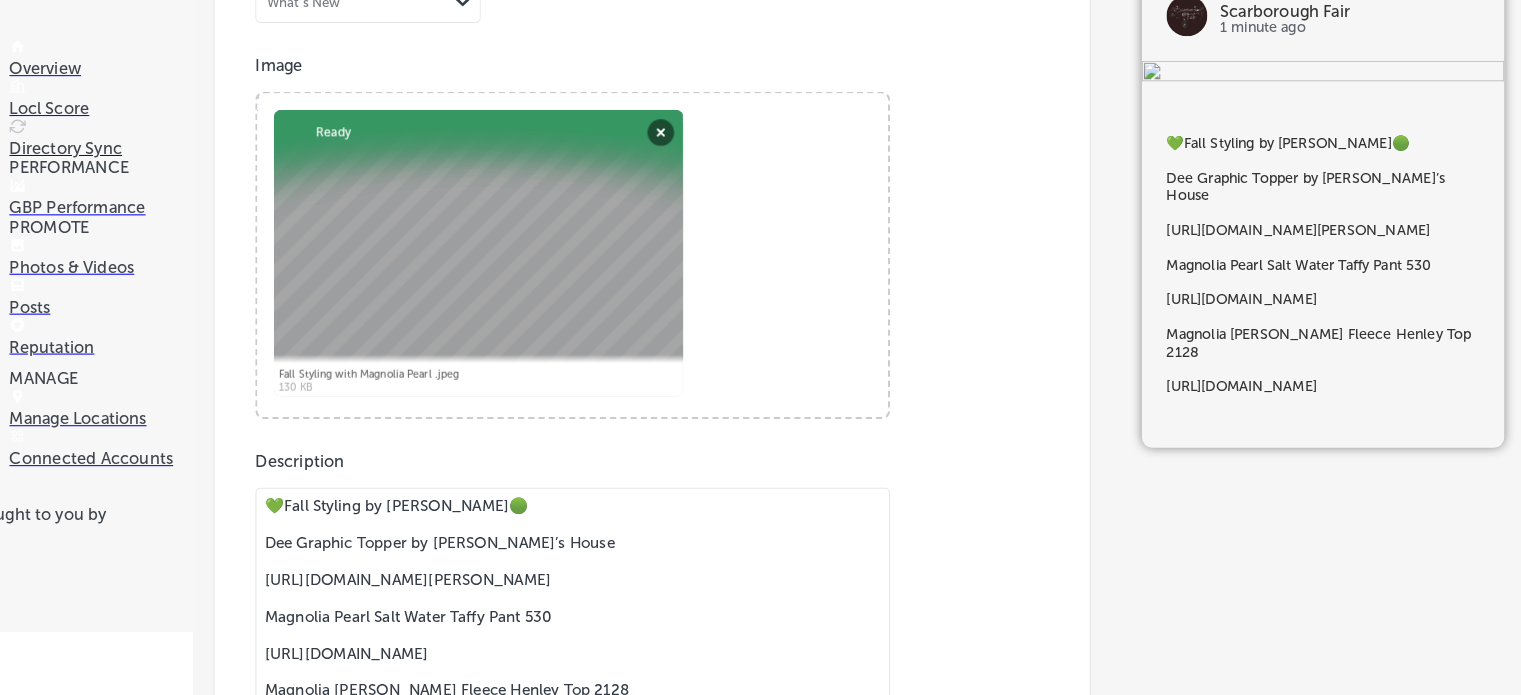 type 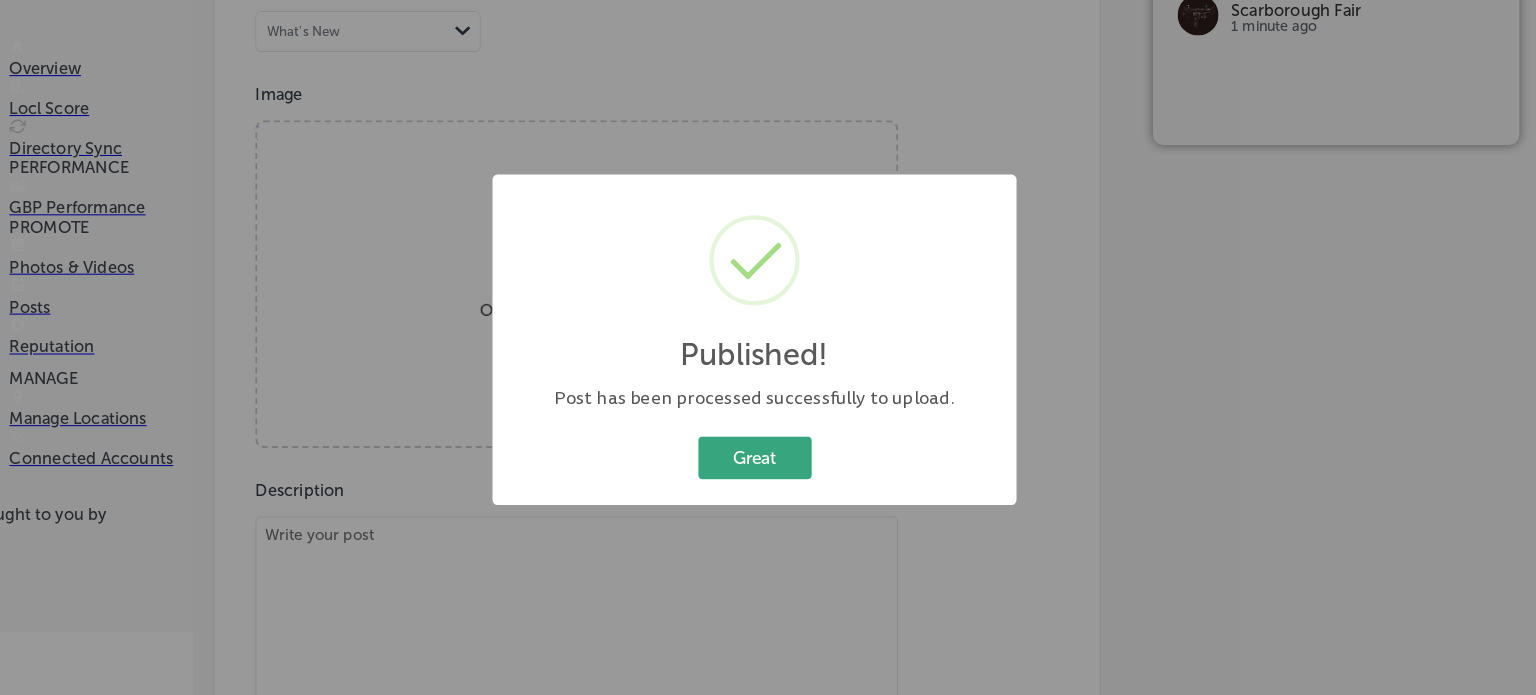 click on "Great" at bounding box center (768, 462) 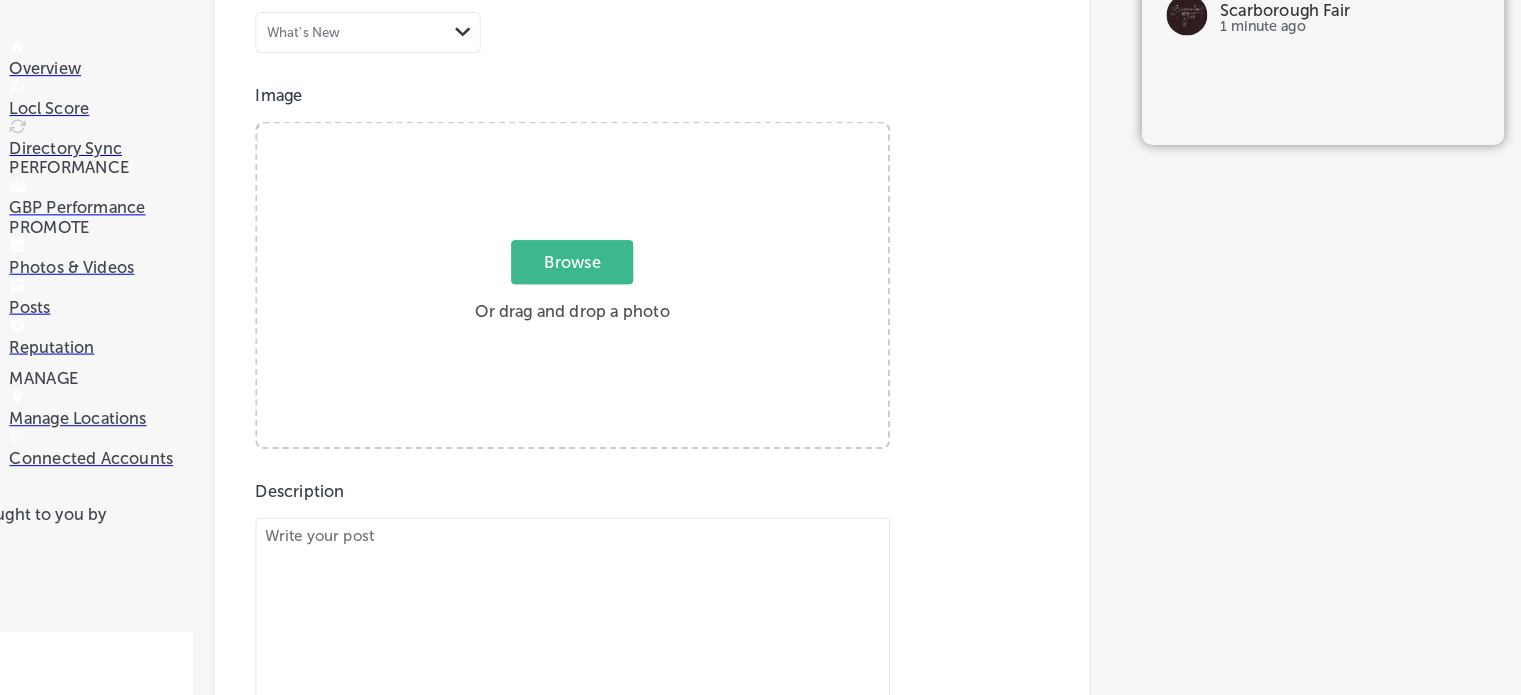 scroll, scrollTop: 219, scrollLeft: 0, axis: vertical 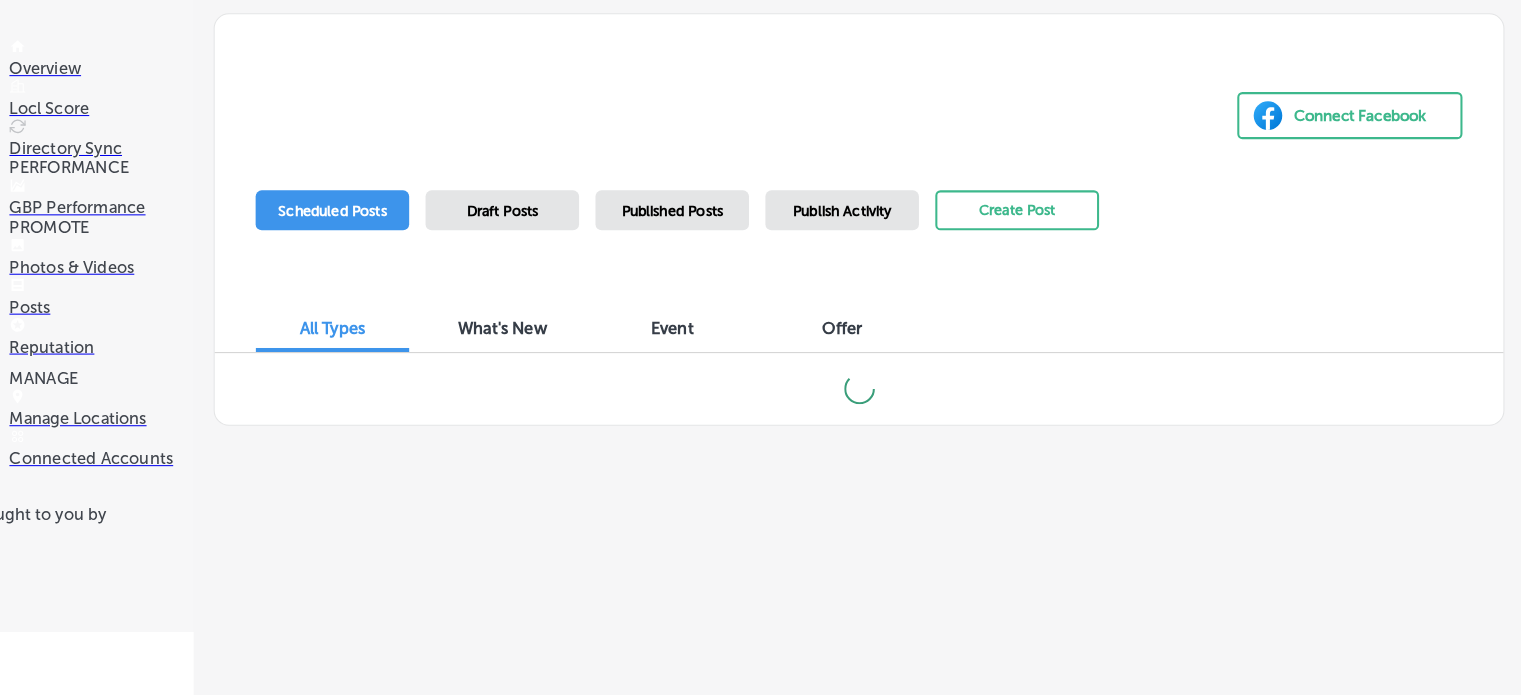 click on "Publish Activity" at bounding box center [854, 222] 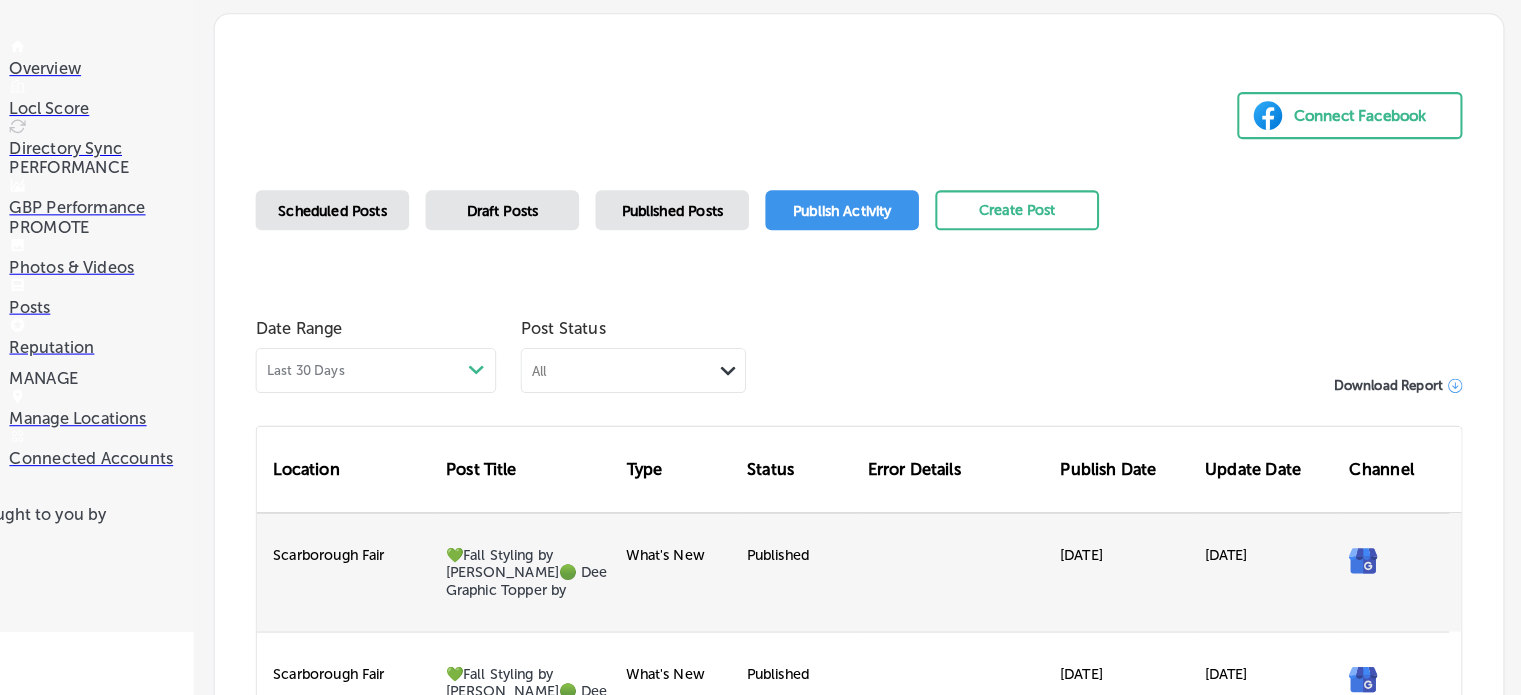 click on "Published" at bounding box center (812, 575) 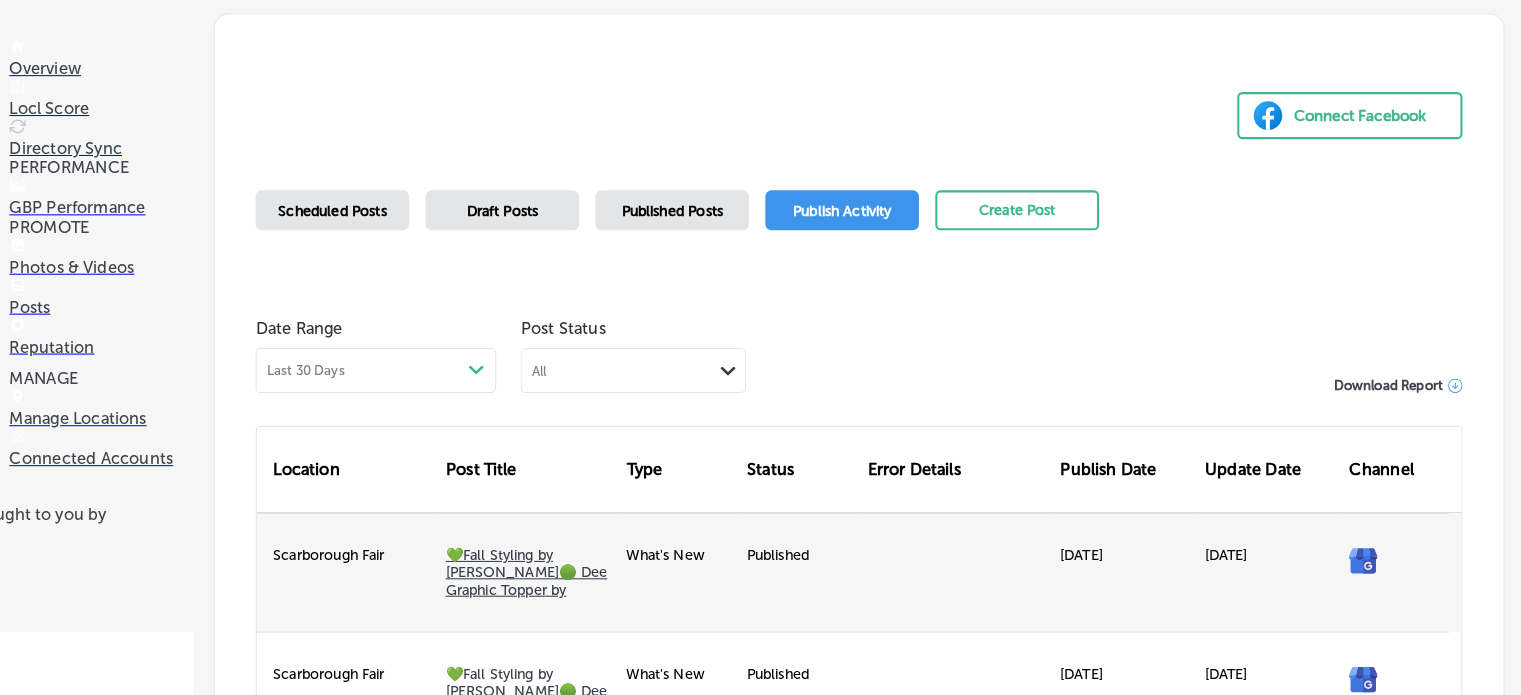 click on "💚Fall Styling by Felicia🟢
Dee Graphic Topper by" at bounding box center [546, 575] 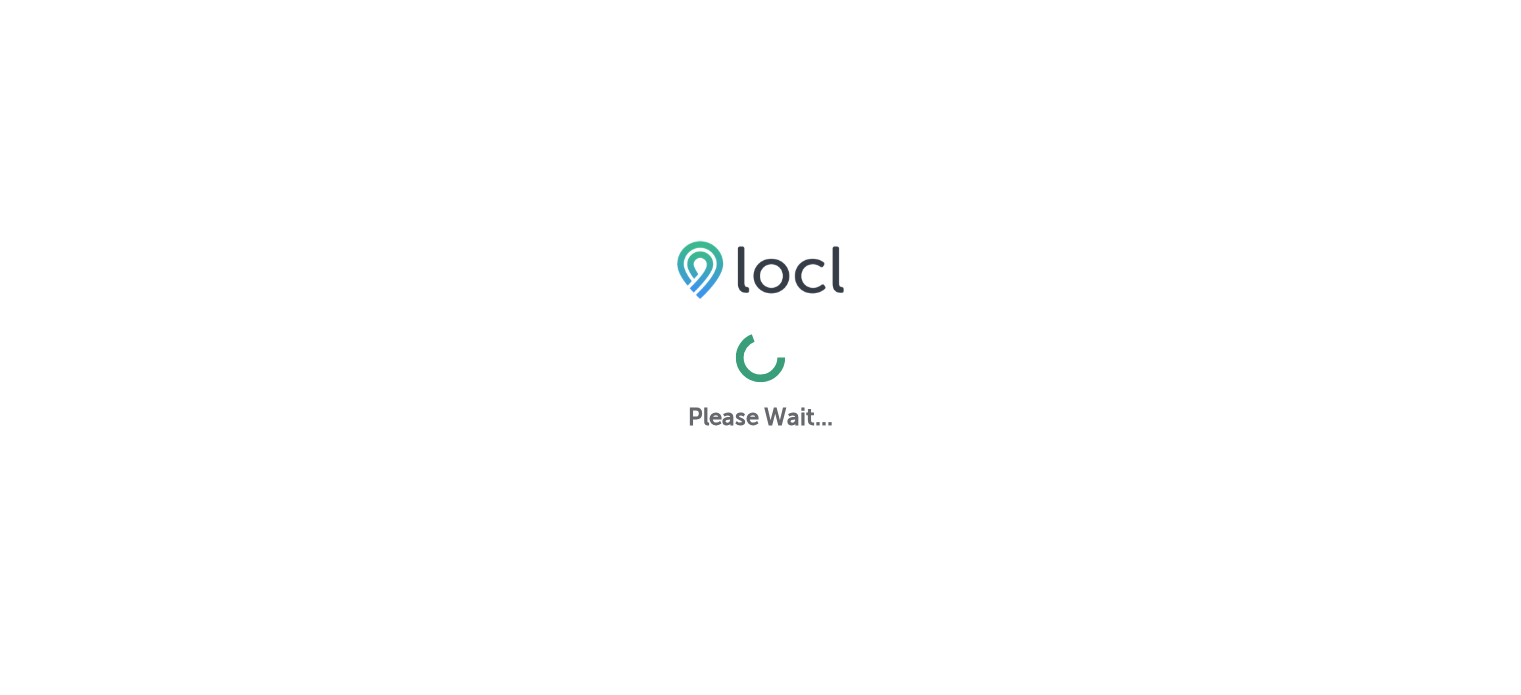 scroll, scrollTop: 0, scrollLeft: 0, axis: both 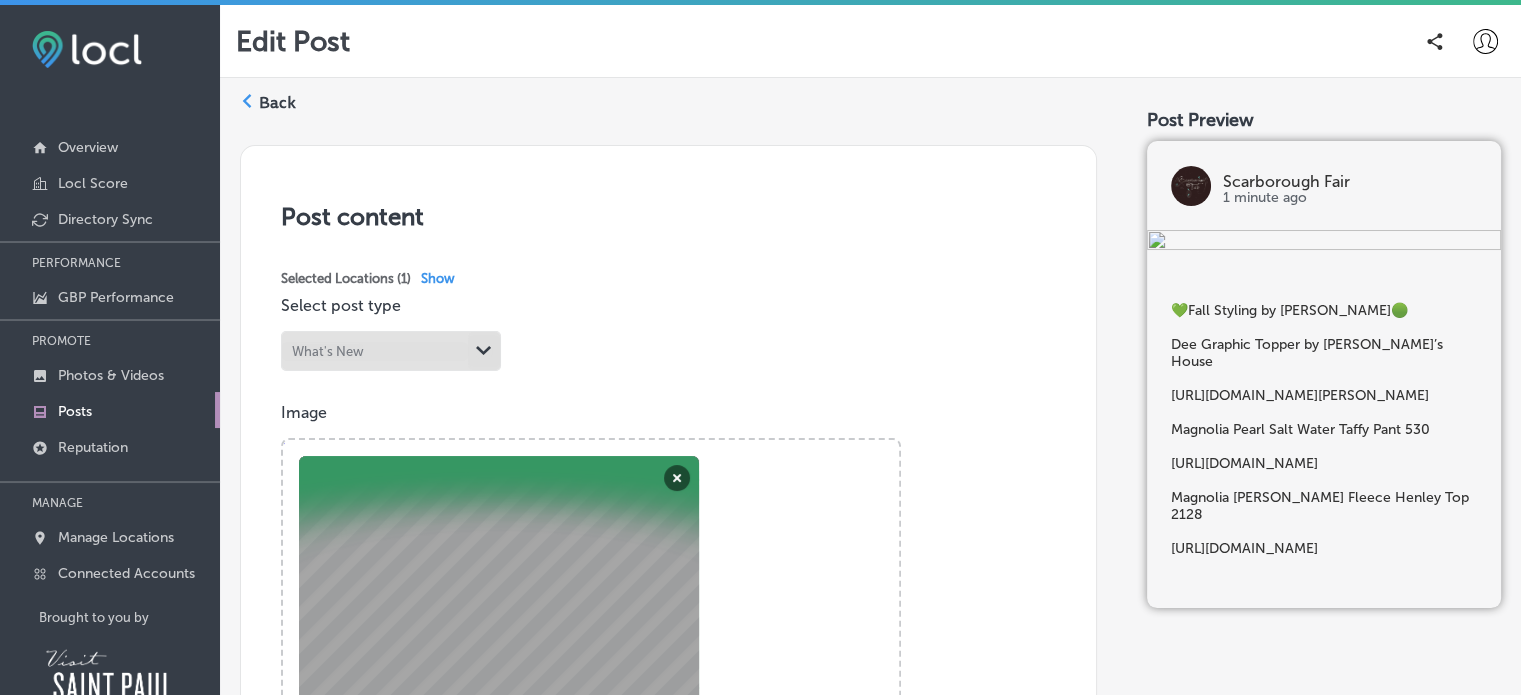 click 